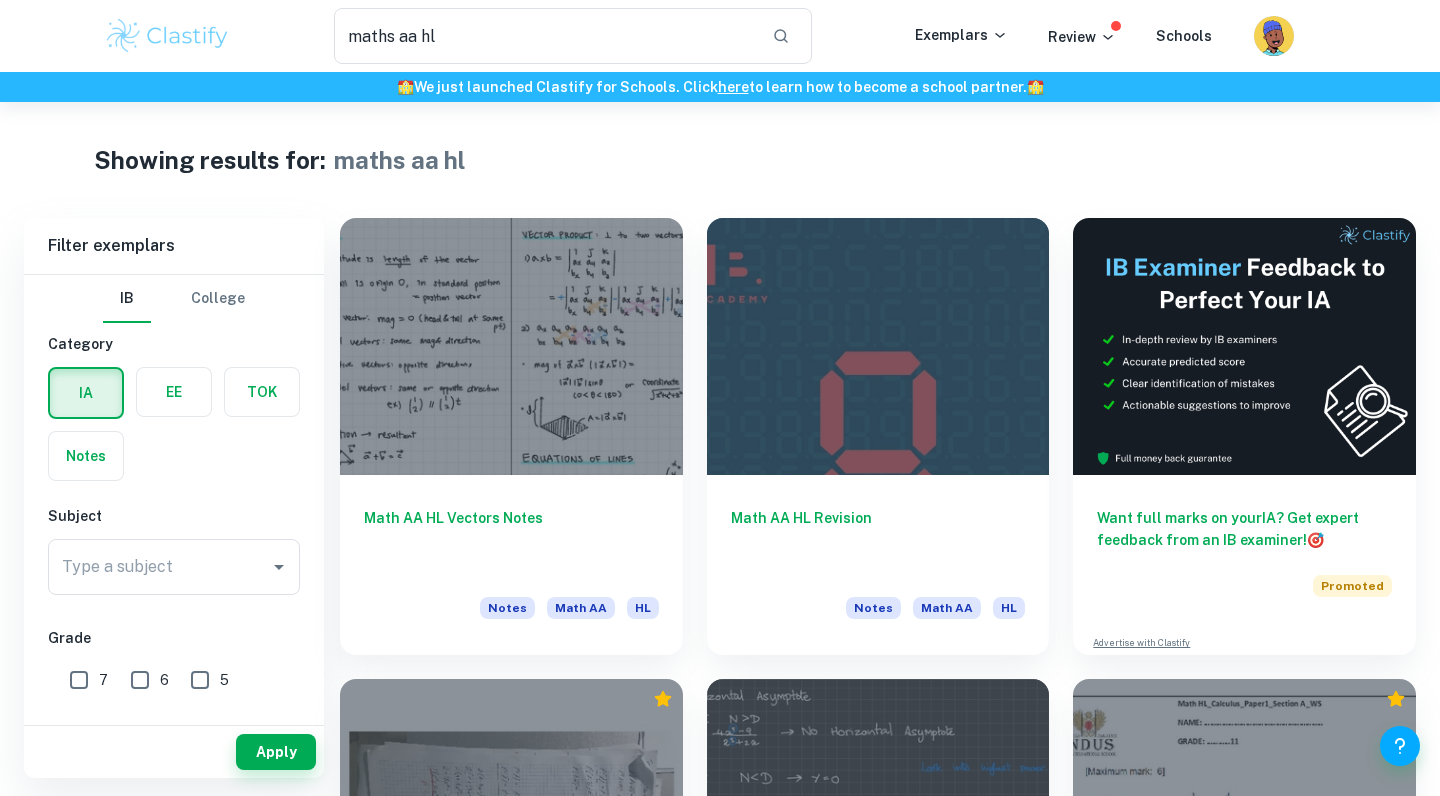 scroll, scrollTop: 0, scrollLeft: 0, axis: both 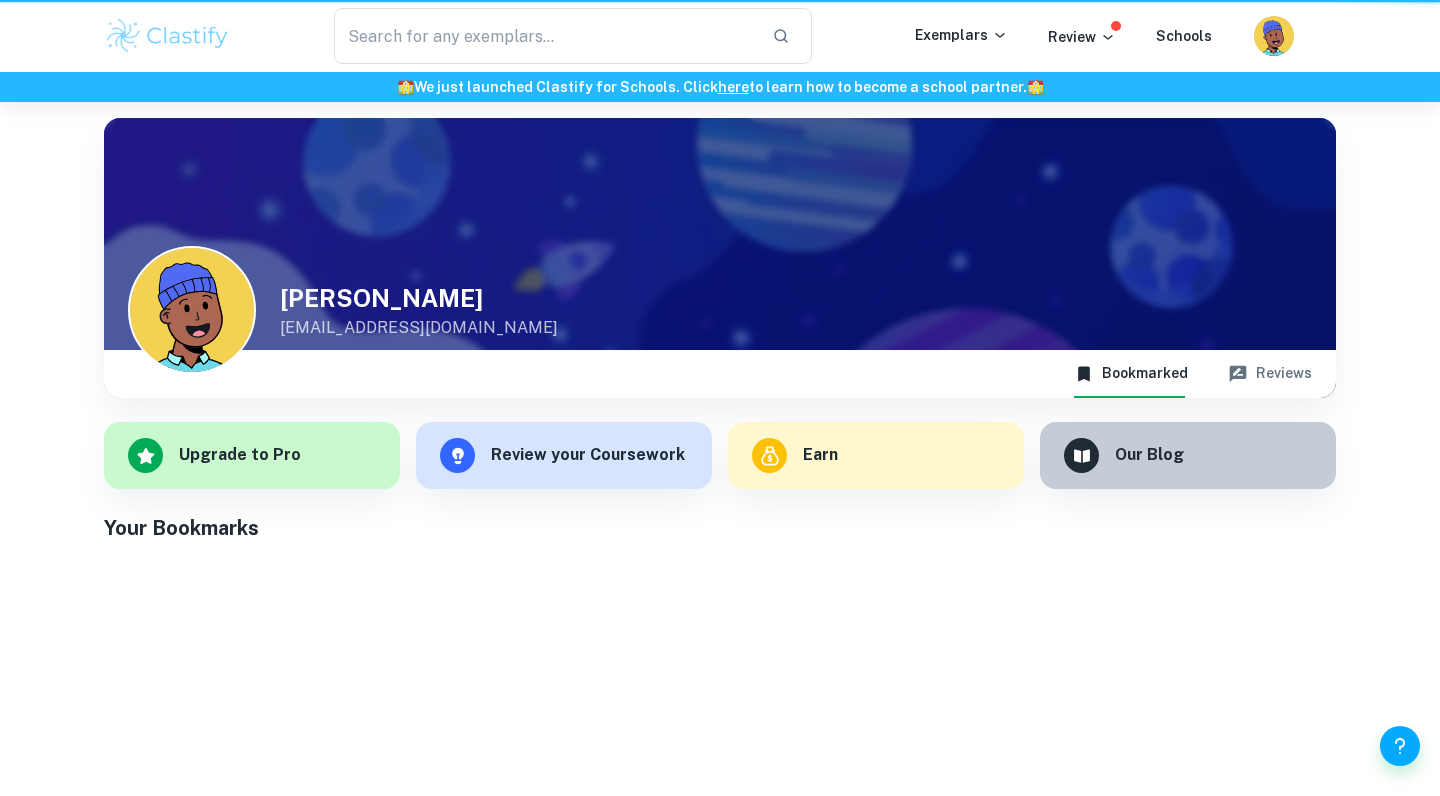 type 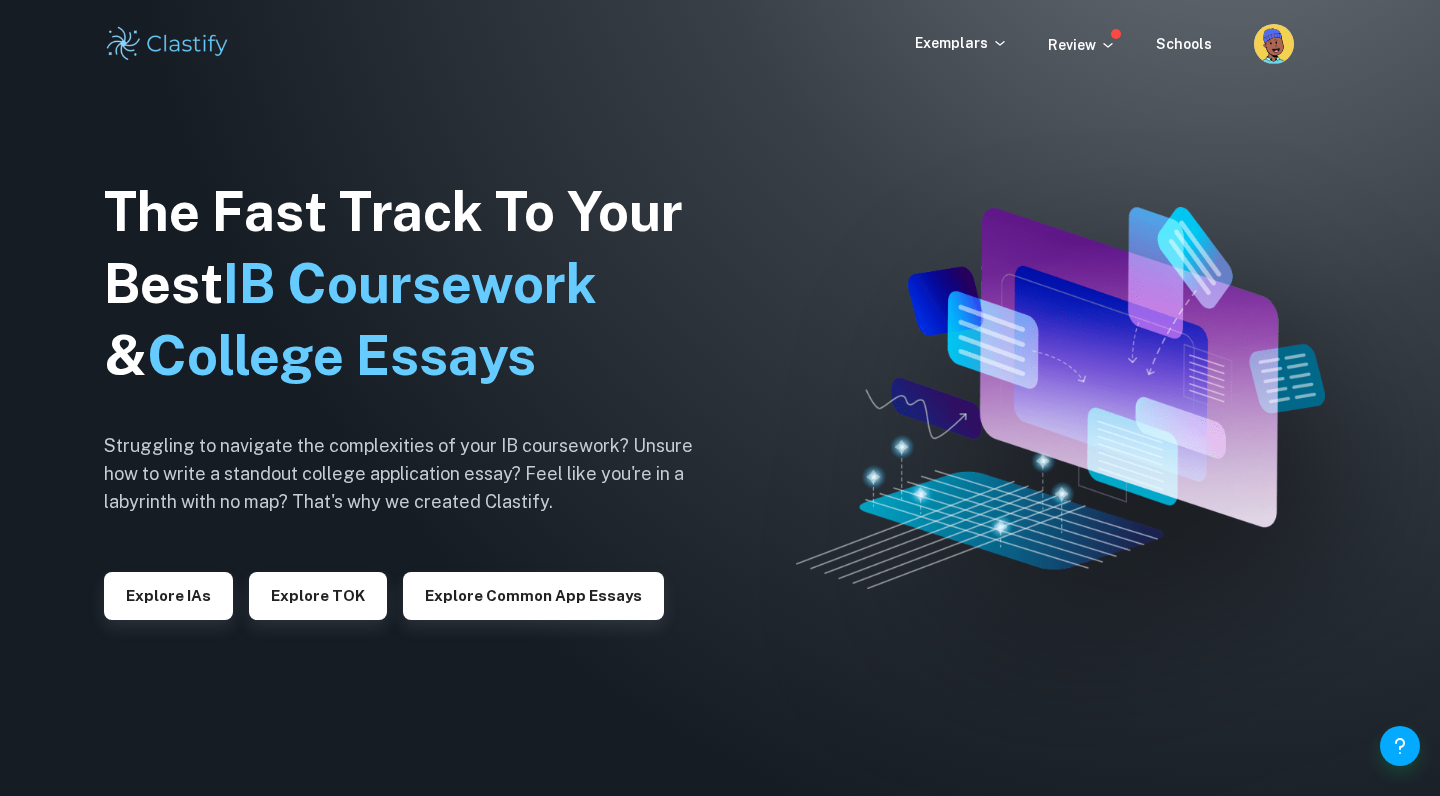scroll, scrollTop: 0, scrollLeft: 0, axis: both 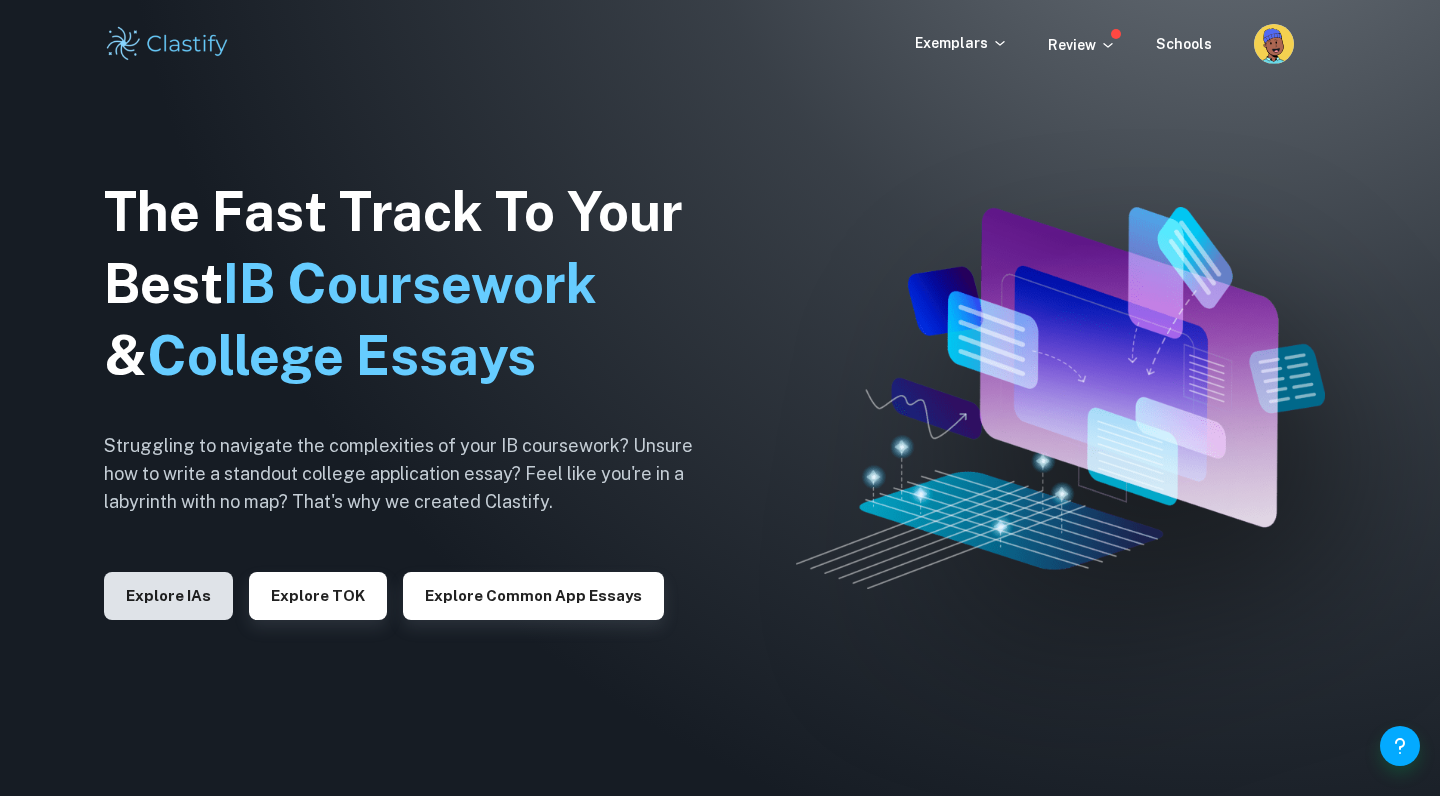 click on "Explore IAs" at bounding box center (168, 596) 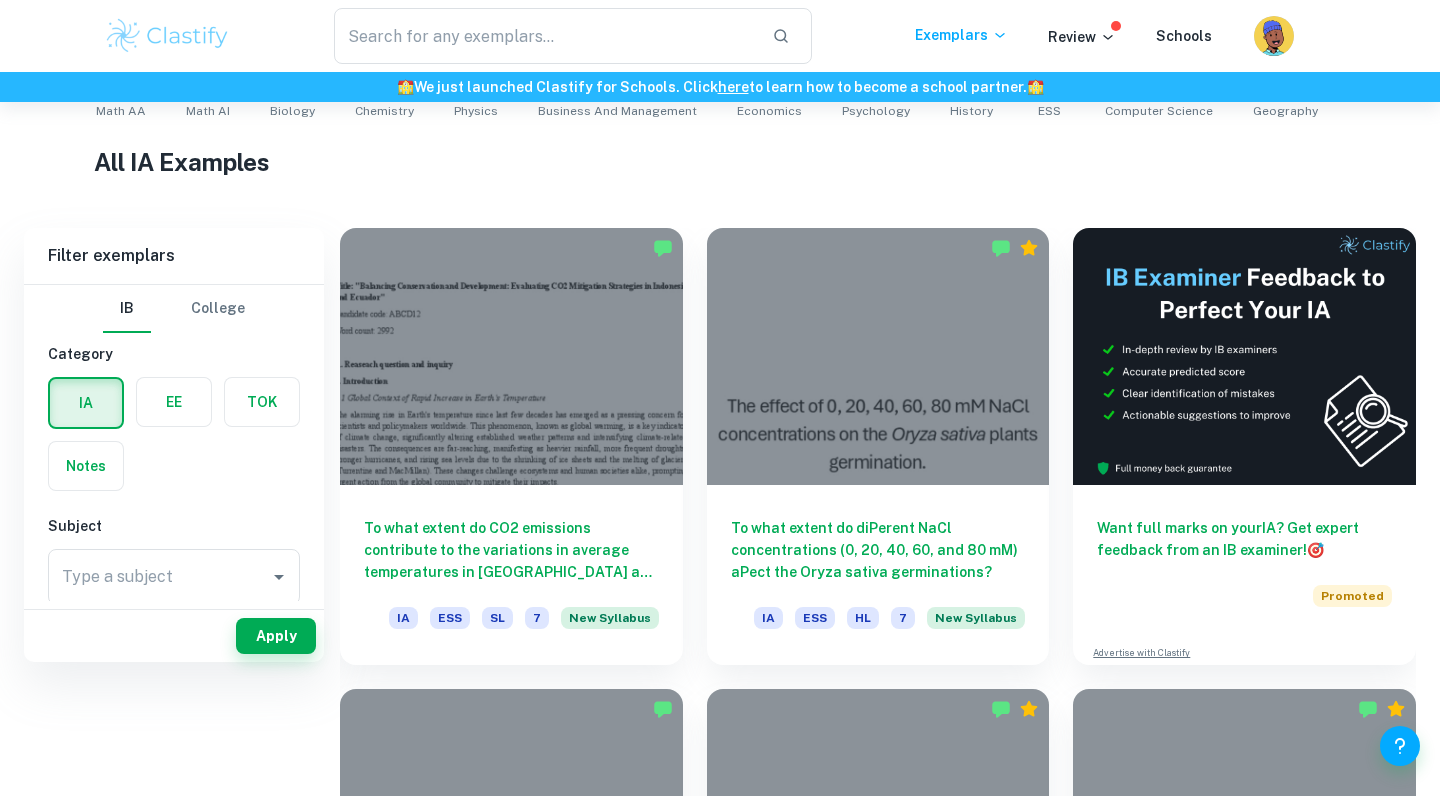 scroll, scrollTop: 568, scrollLeft: 0, axis: vertical 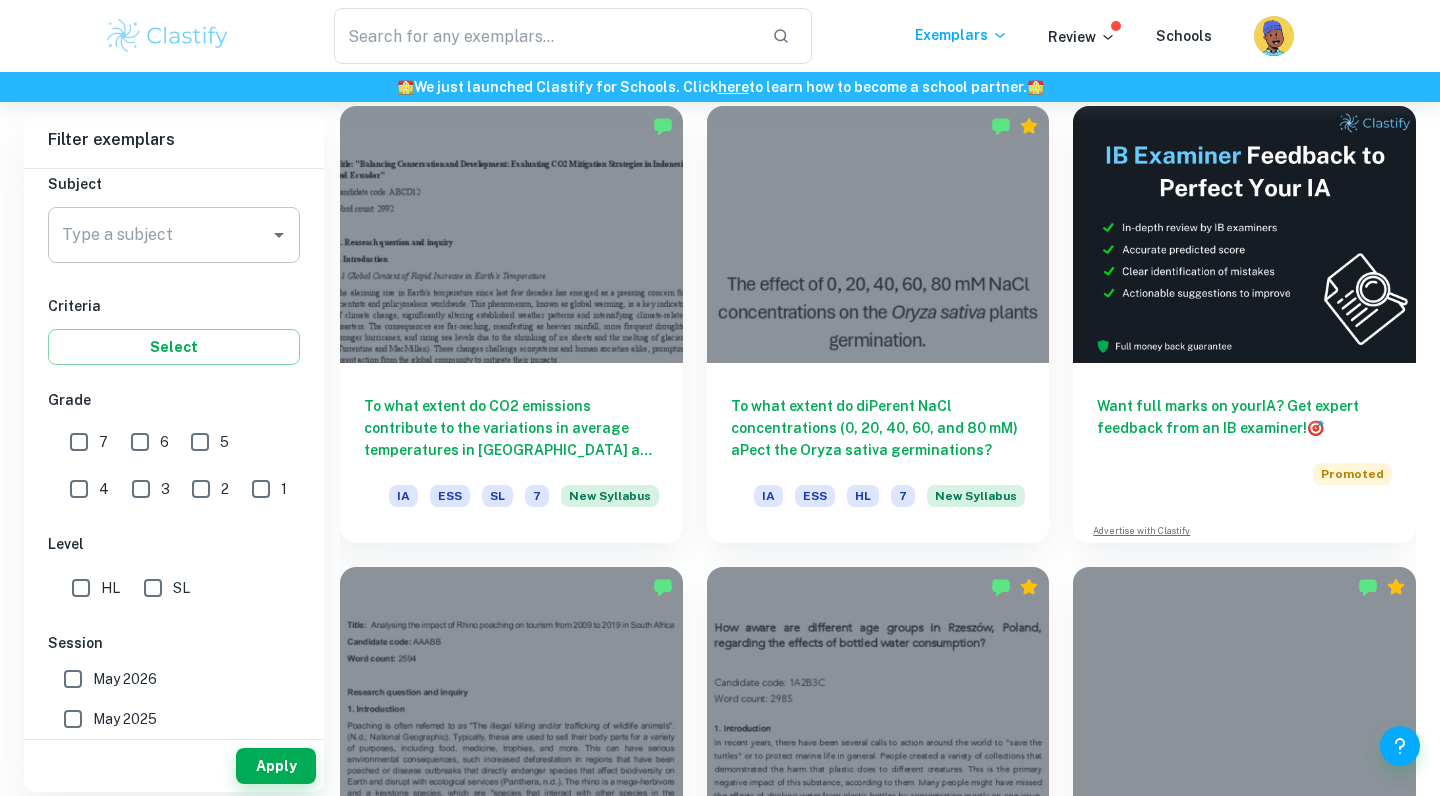 click on "Type a subject" at bounding box center (159, 235) 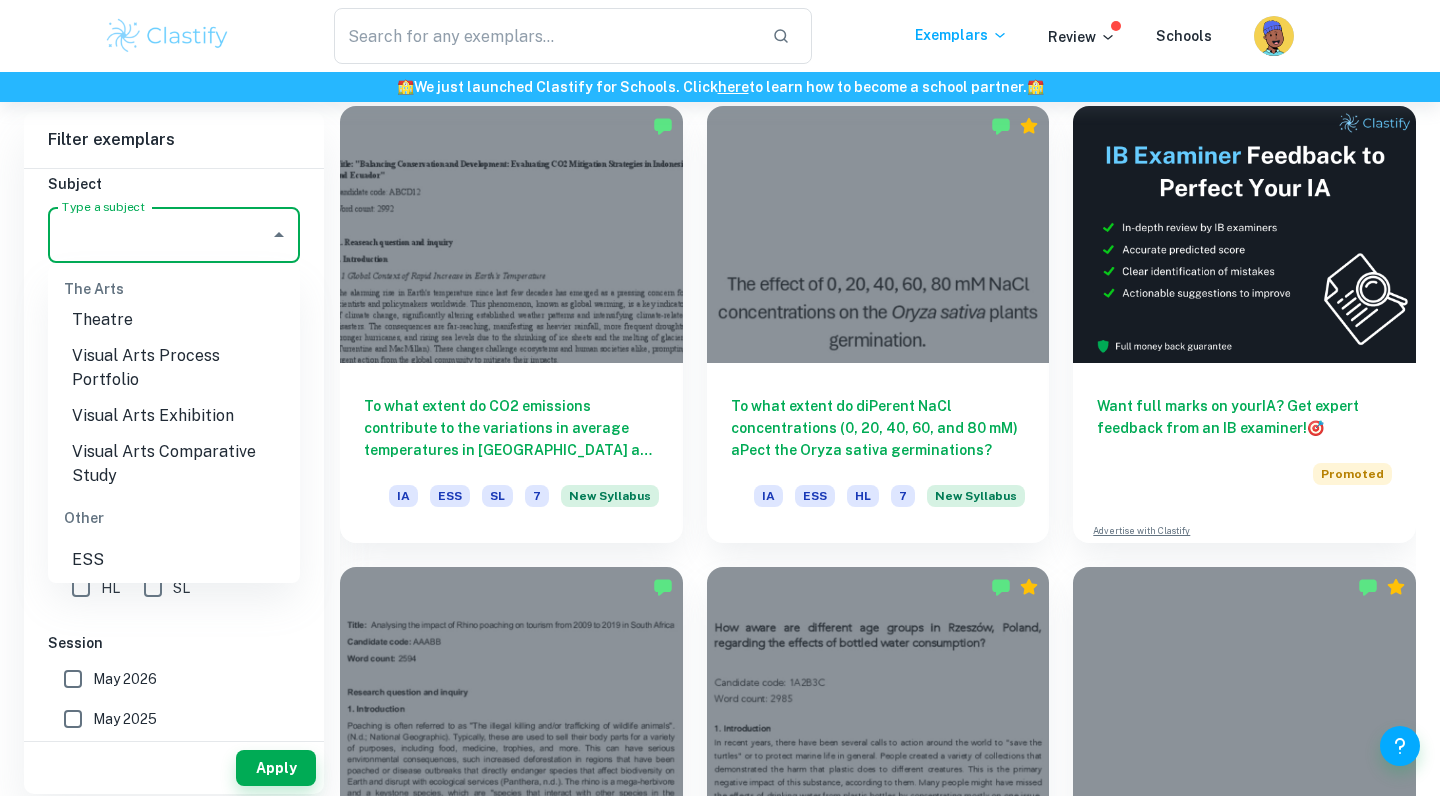 scroll, scrollTop: 2986, scrollLeft: 0, axis: vertical 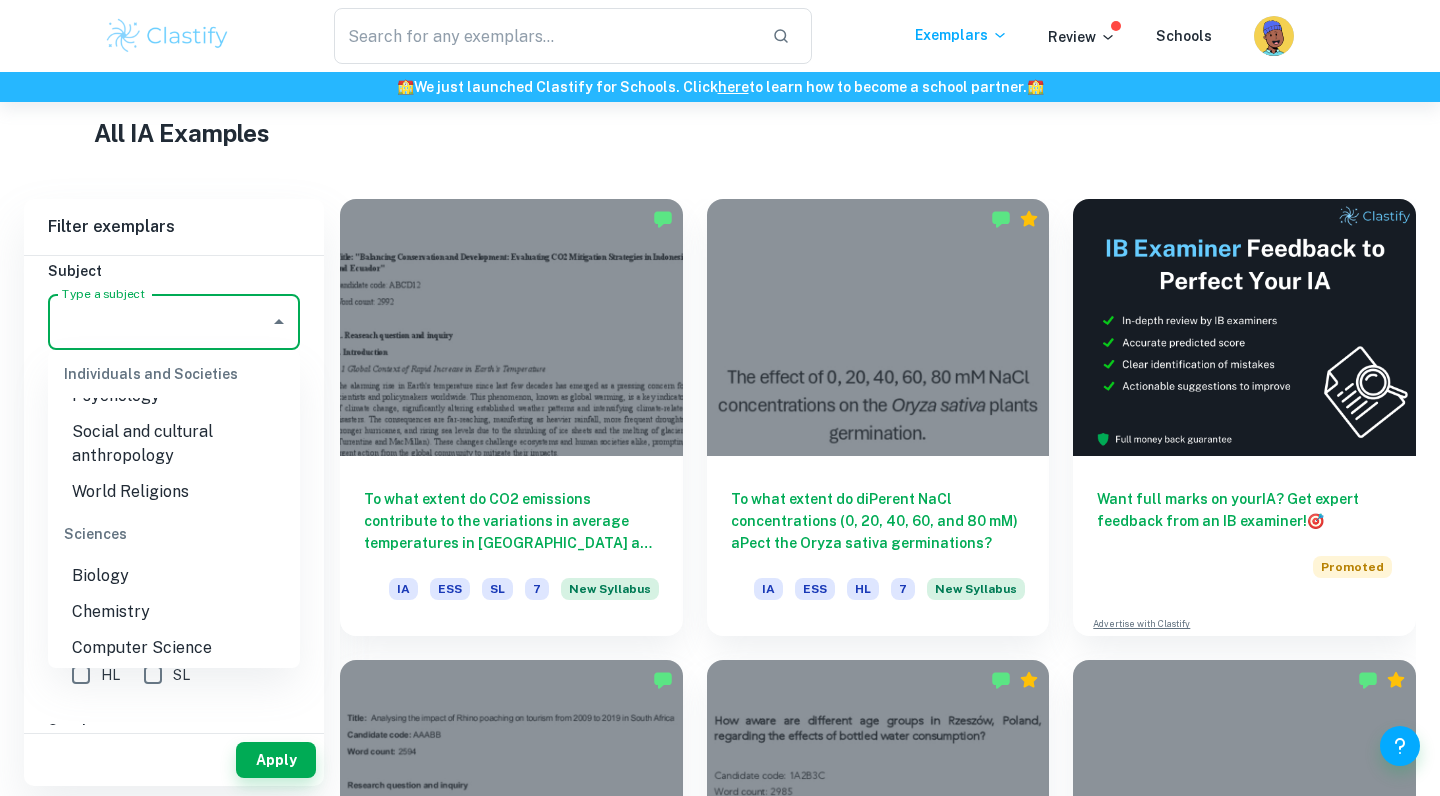 click on "Chemistry" at bounding box center [174, 612] 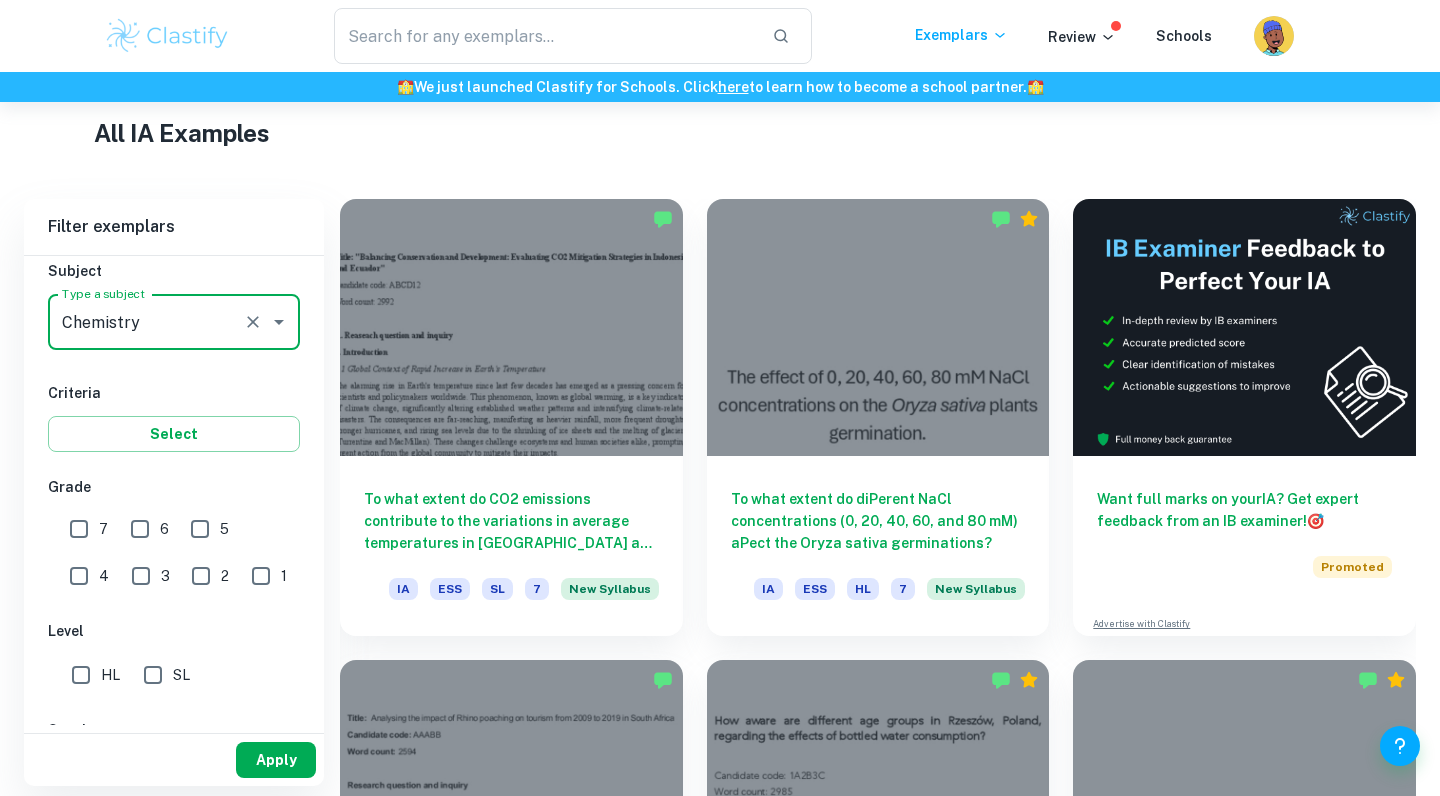 click on "Apply" at bounding box center (276, 760) 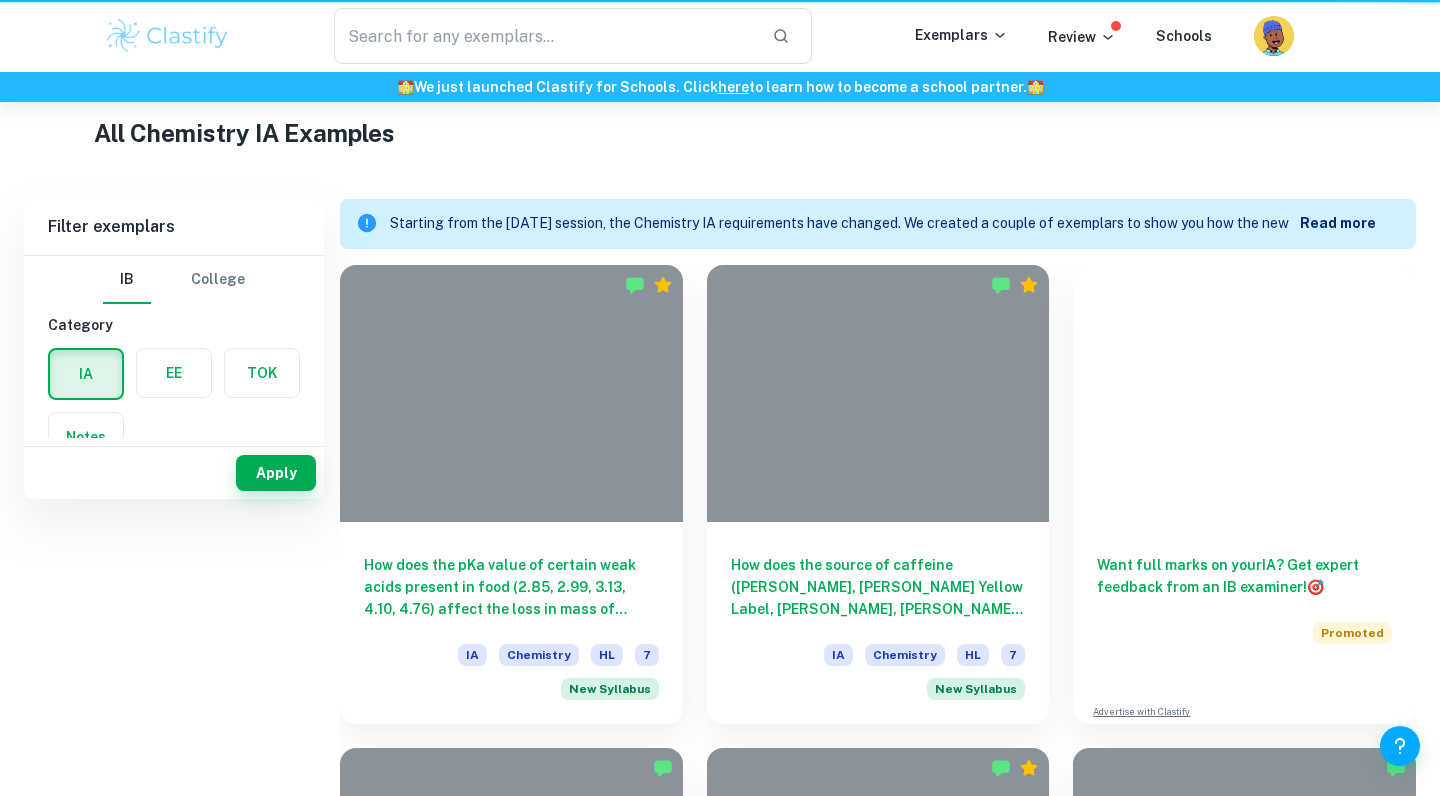 scroll, scrollTop: 0, scrollLeft: 0, axis: both 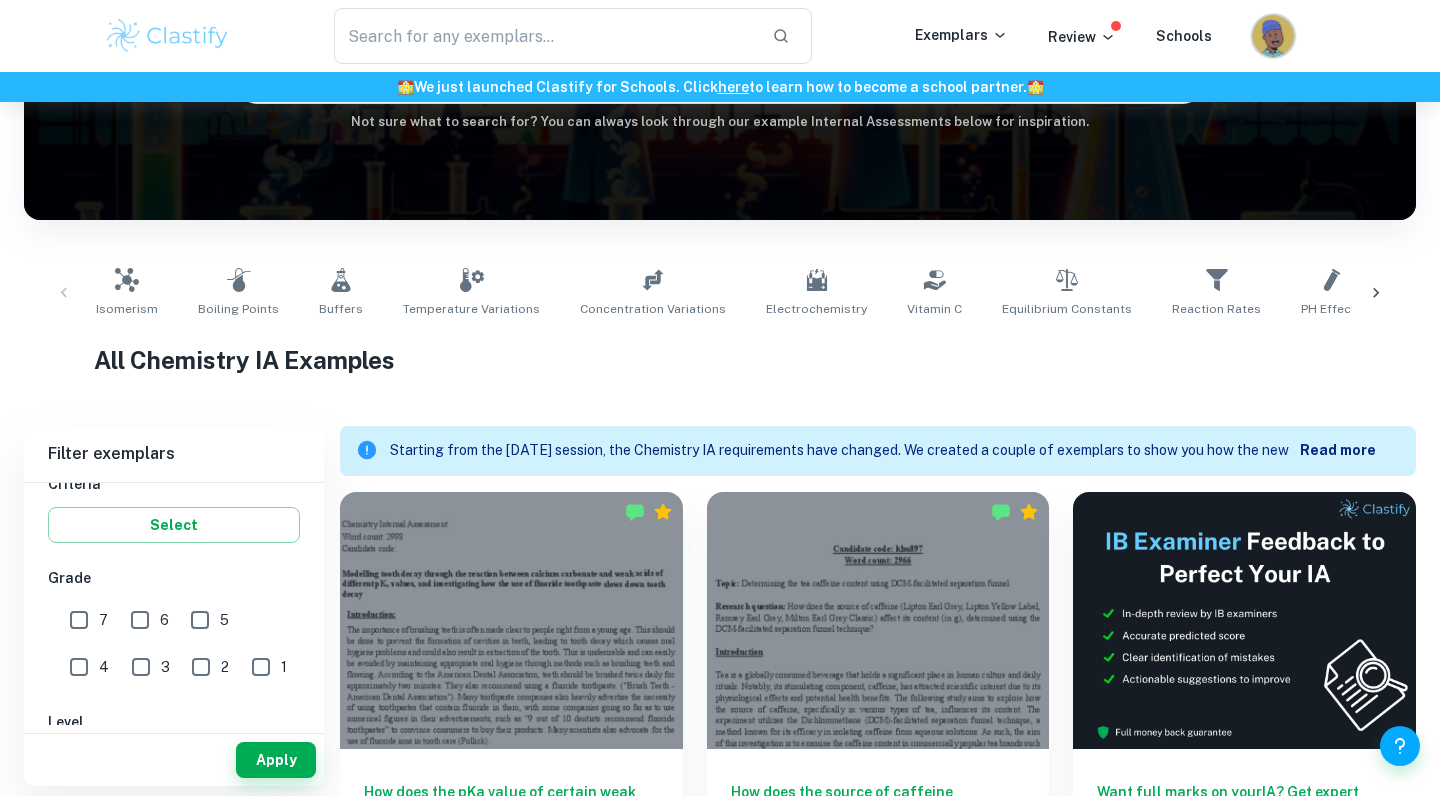 click 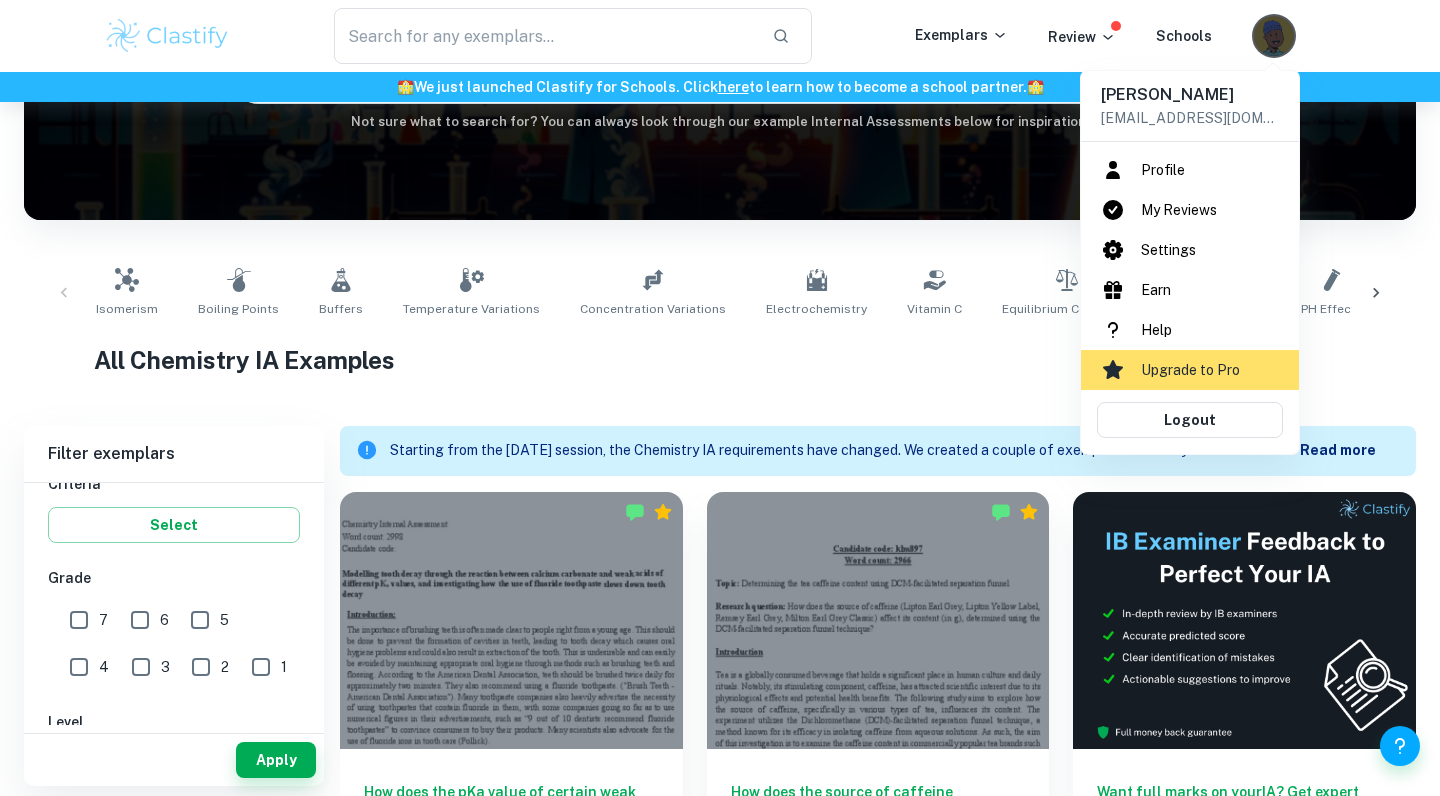 click at bounding box center [720, 398] 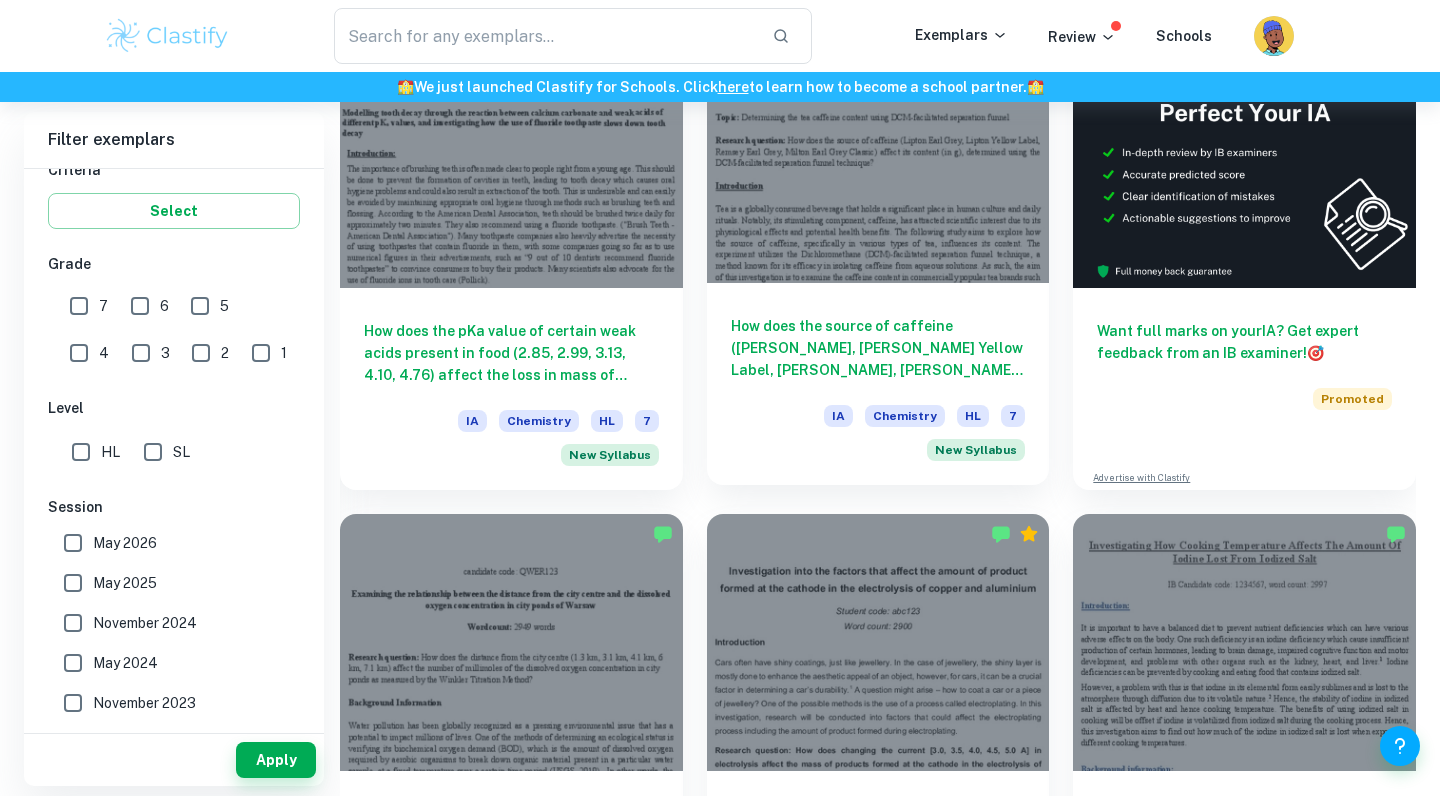 scroll, scrollTop: 699, scrollLeft: 0, axis: vertical 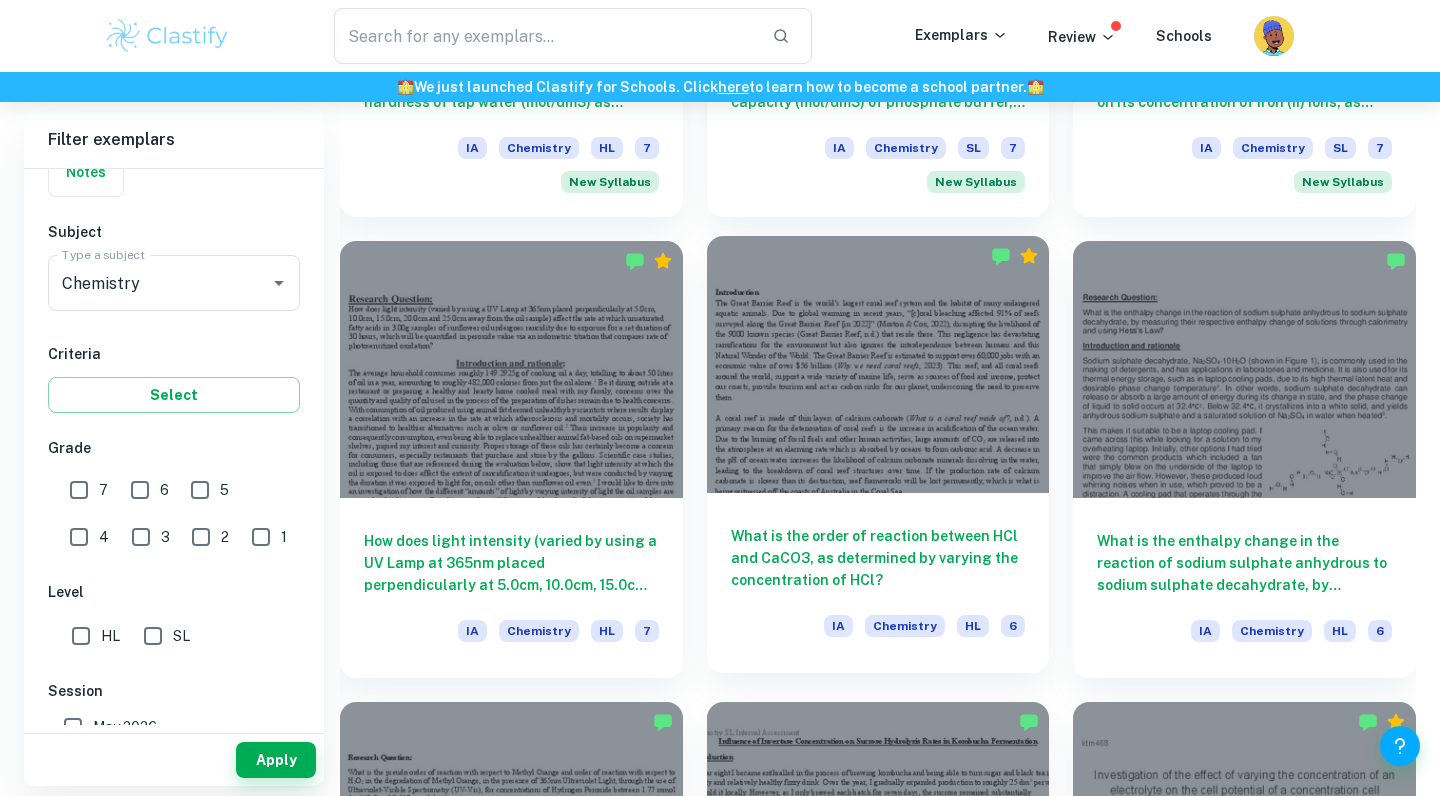 click on "What is the order of reaction between HCl and CaCO3, as determined by varying the concentration of HCl? IA Chemistry HL 6" at bounding box center (878, 583) 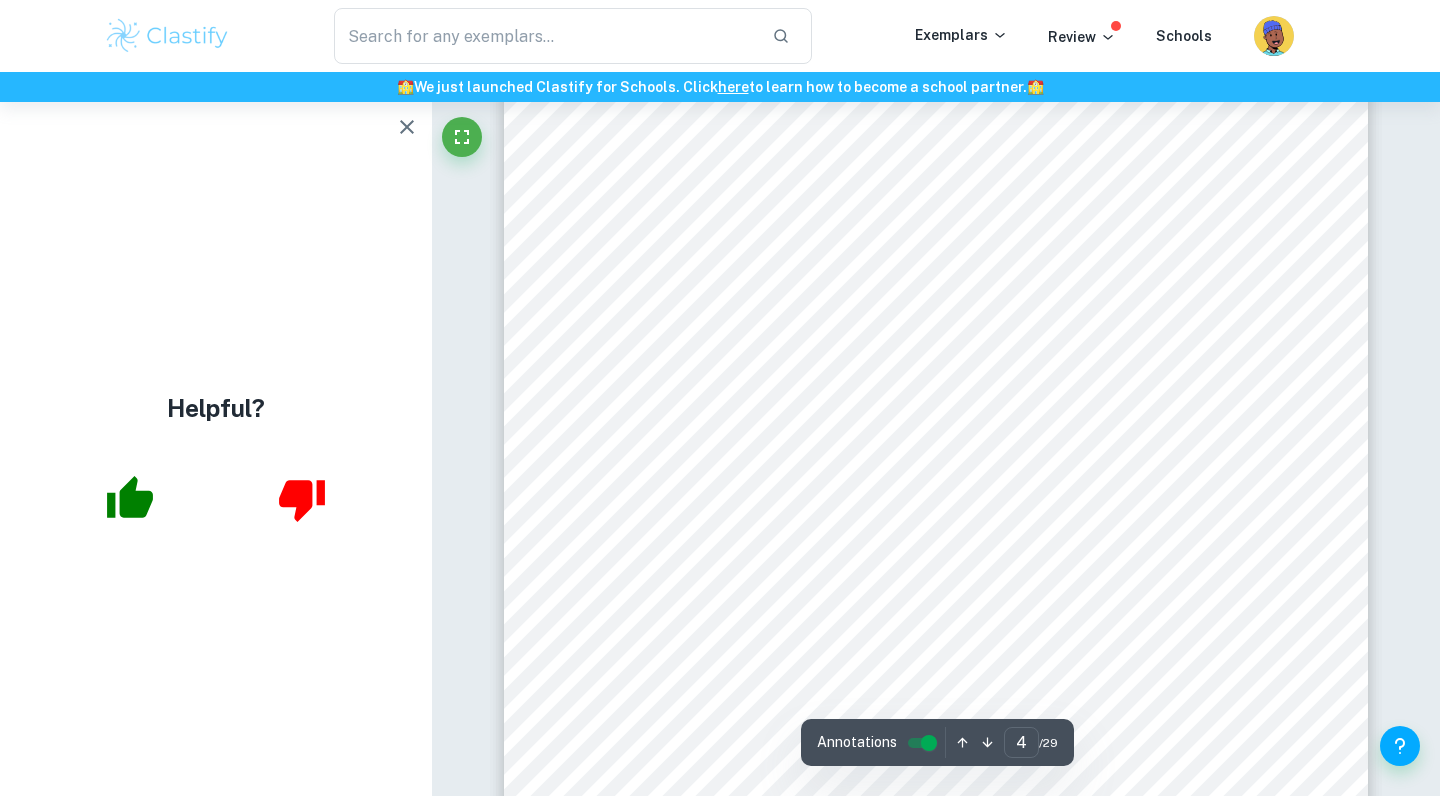 scroll, scrollTop: 4296, scrollLeft: 0, axis: vertical 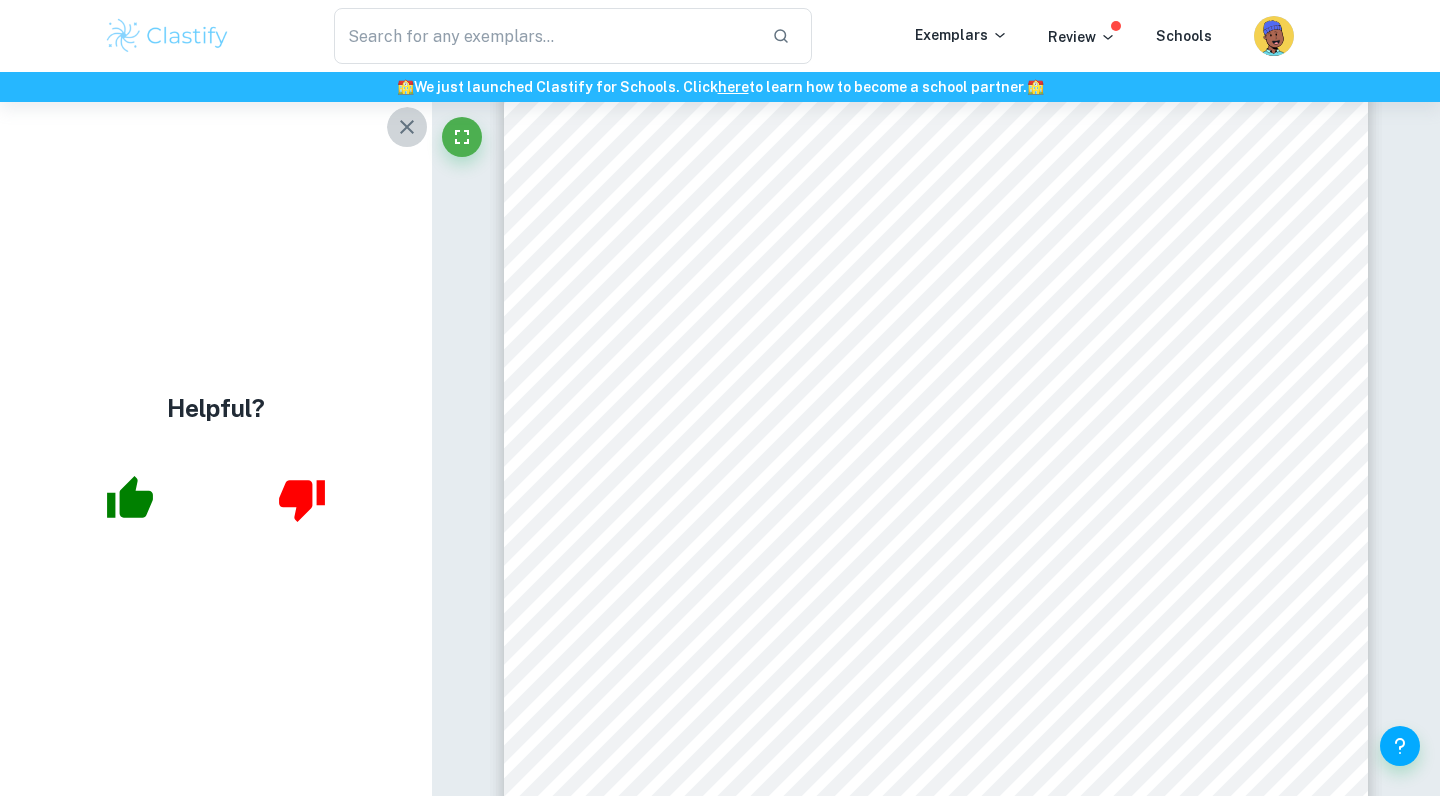 click 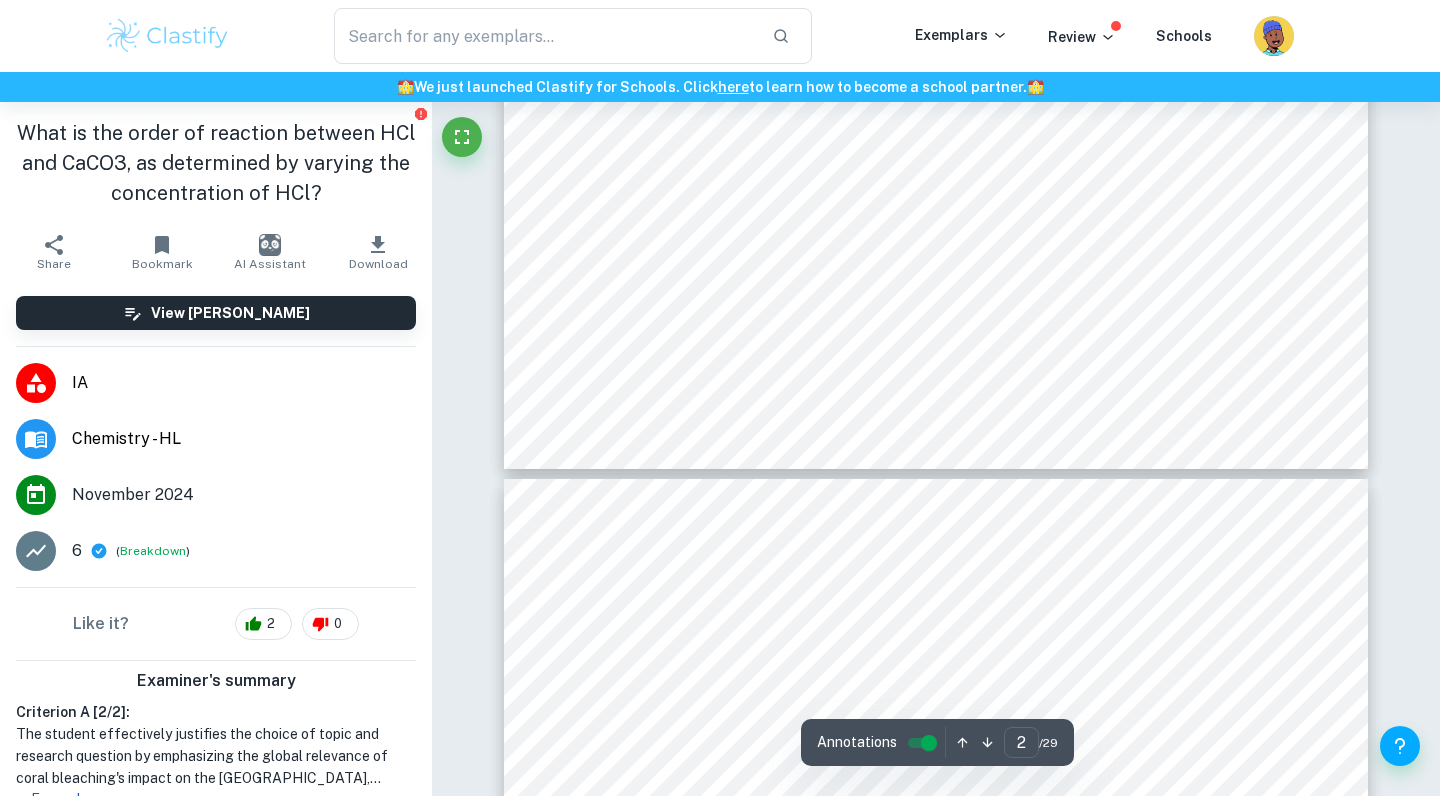 scroll, scrollTop: 2245, scrollLeft: 0, axis: vertical 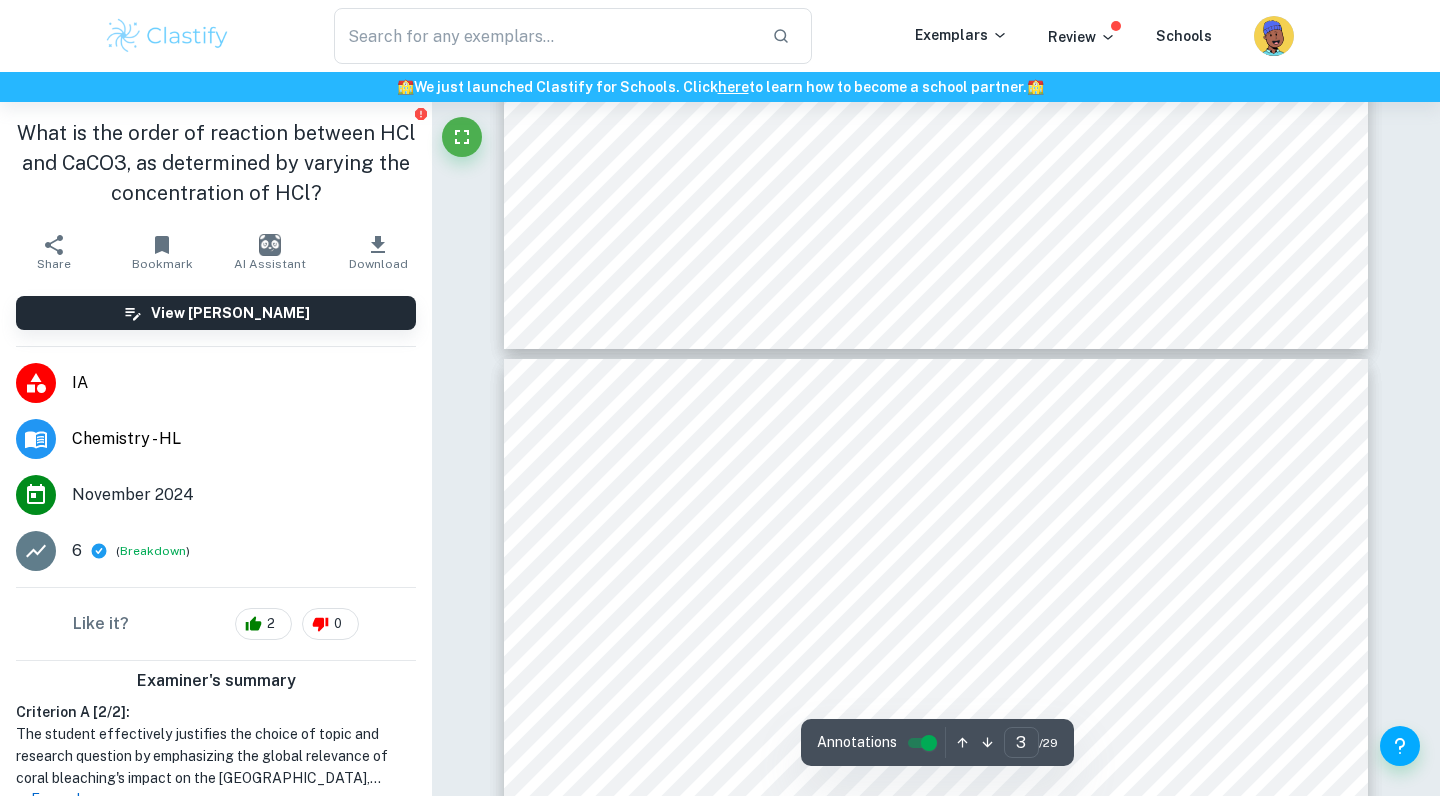 type on "4" 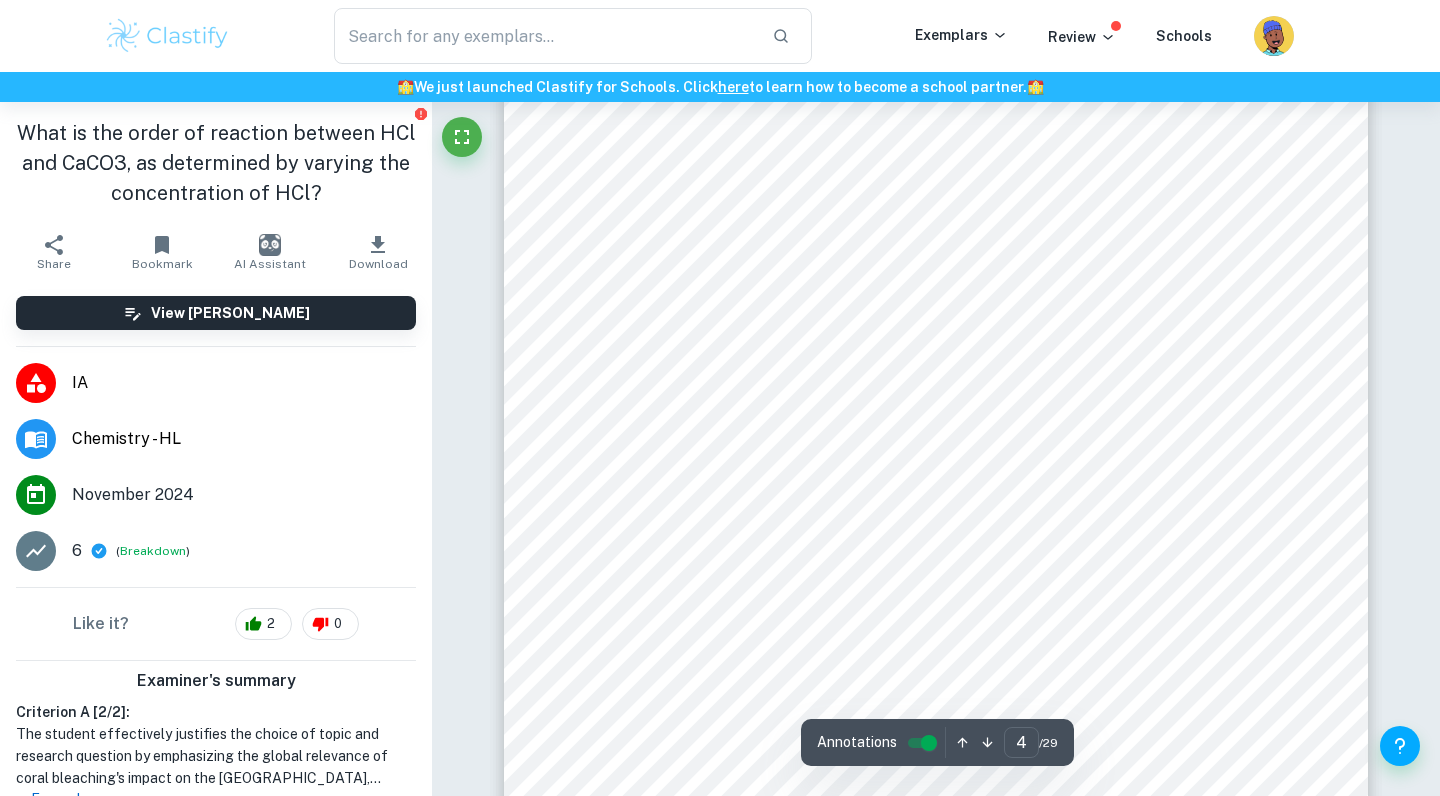 scroll, scrollTop: 4260, scrollLeft: 0, axis: vertical 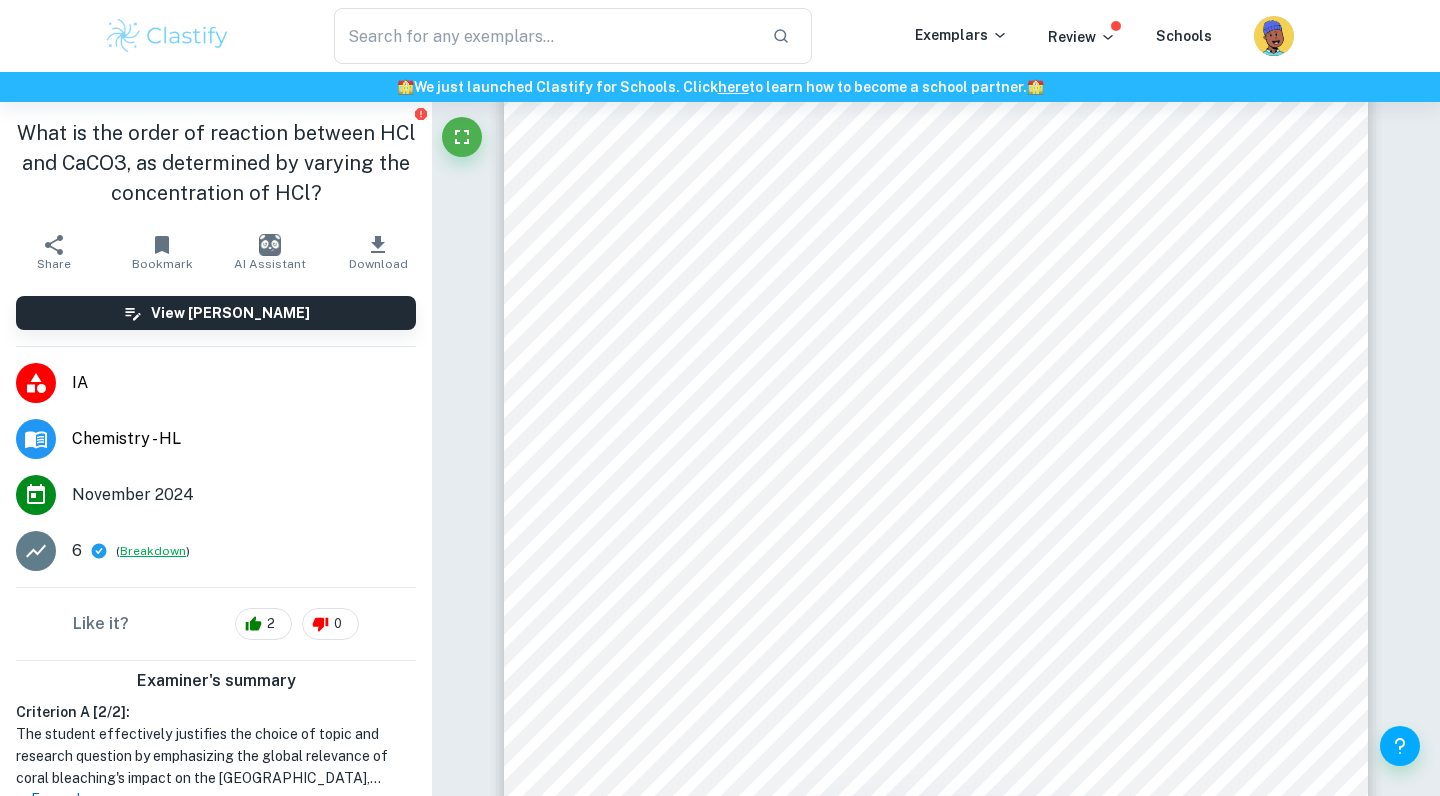 click on "Breakdown" at bounding box center [153, 551] 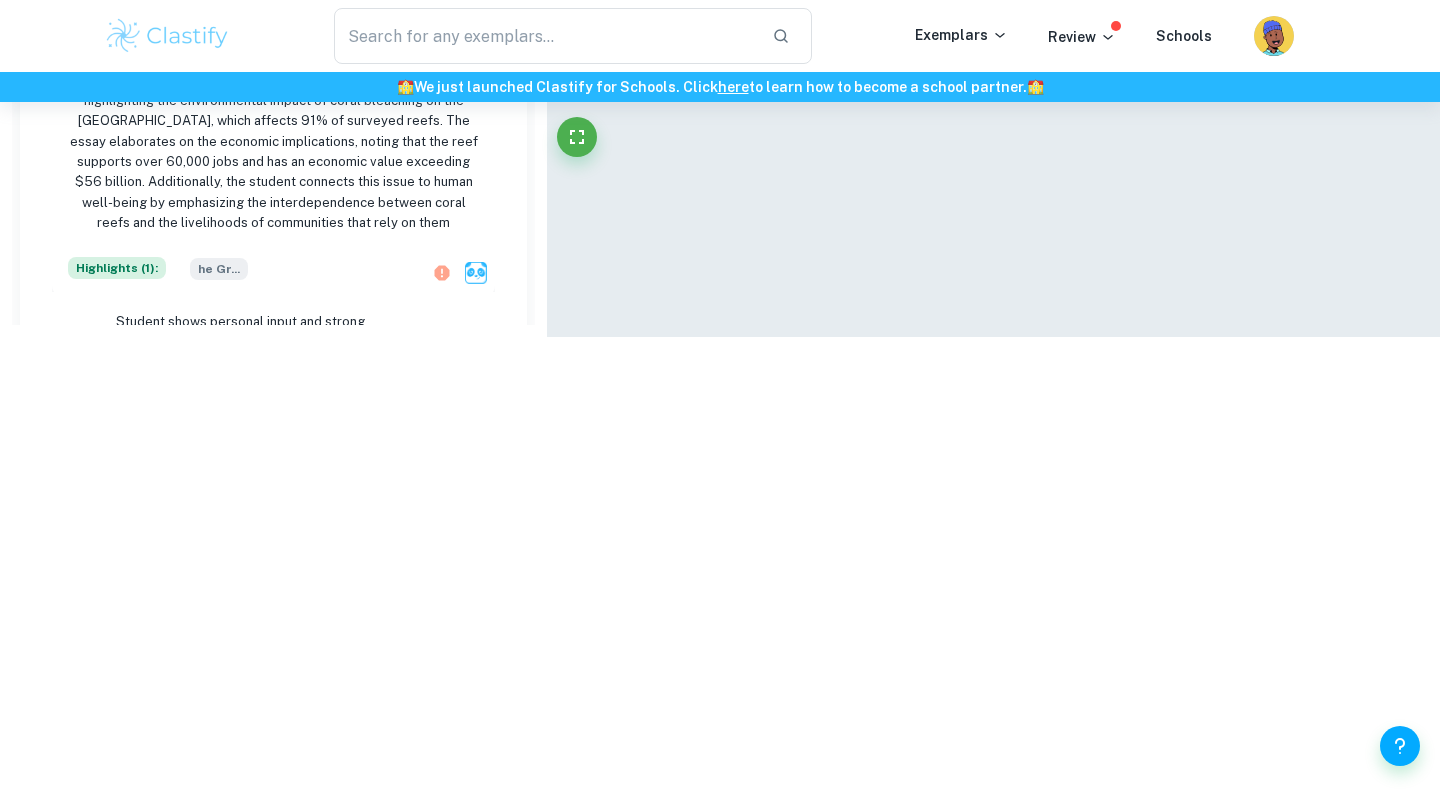 scroll, scrollTop: 491, scrollLeft: 0, axis: vertical 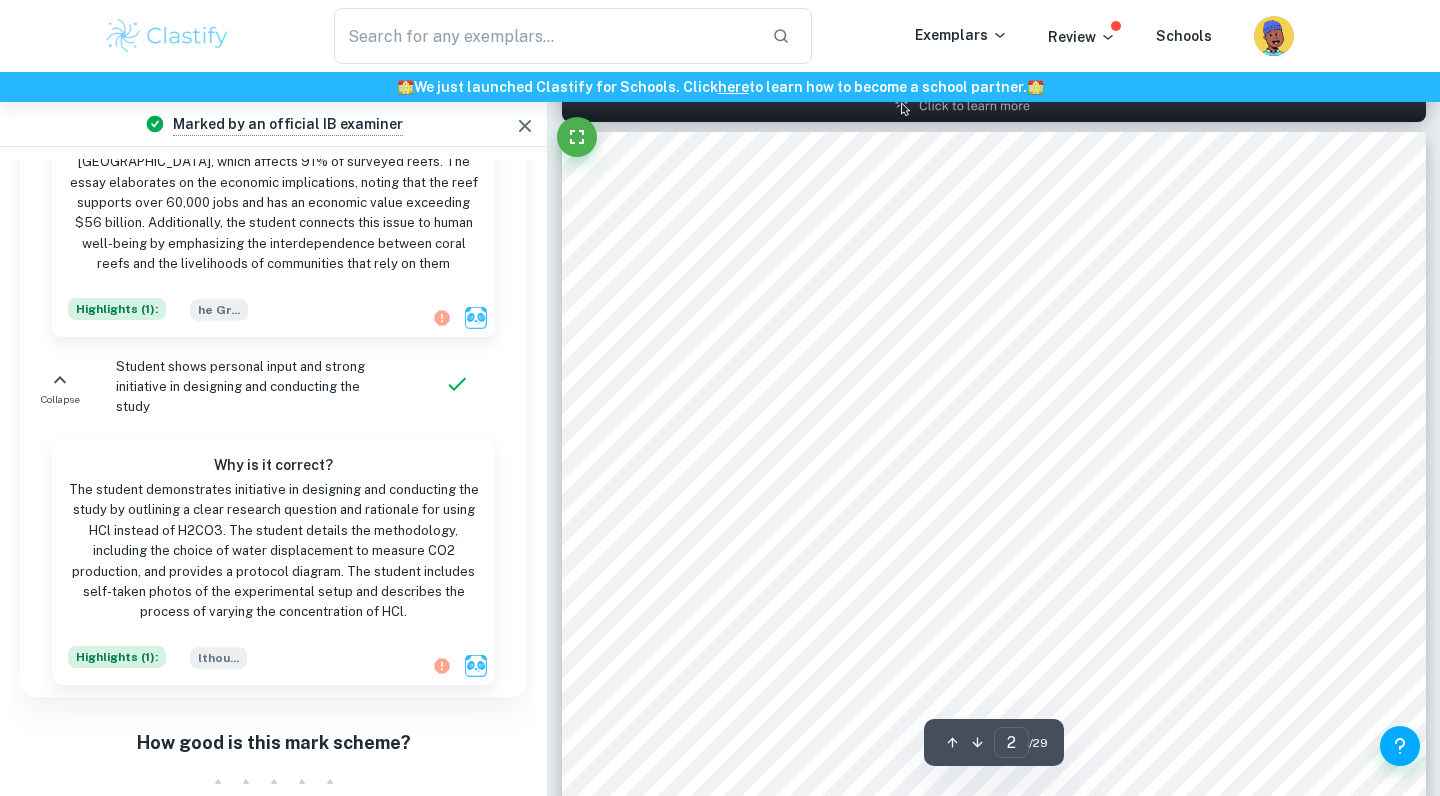 type on "1" 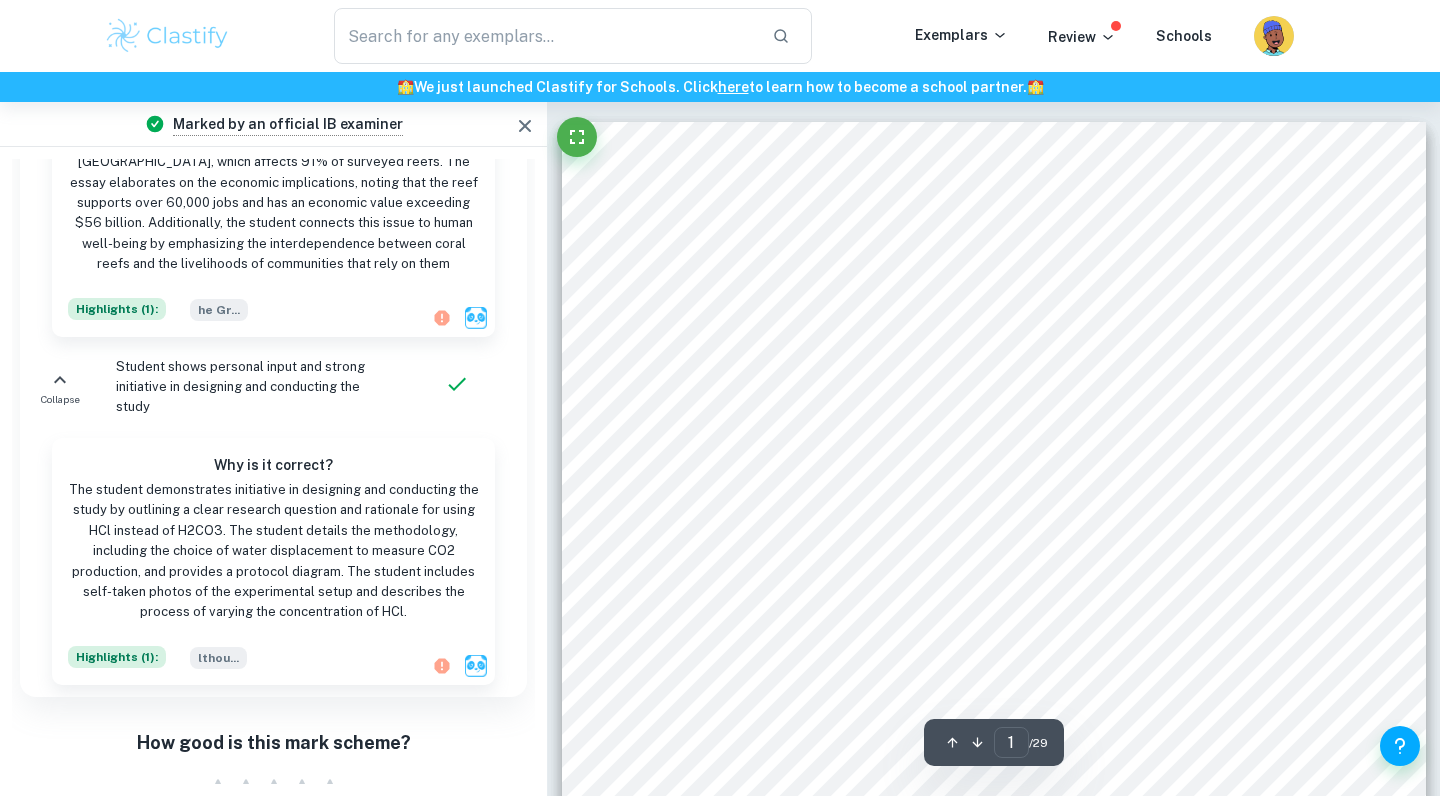 scroll, scrollTop: 0, scrollLeft: 0, axis: both 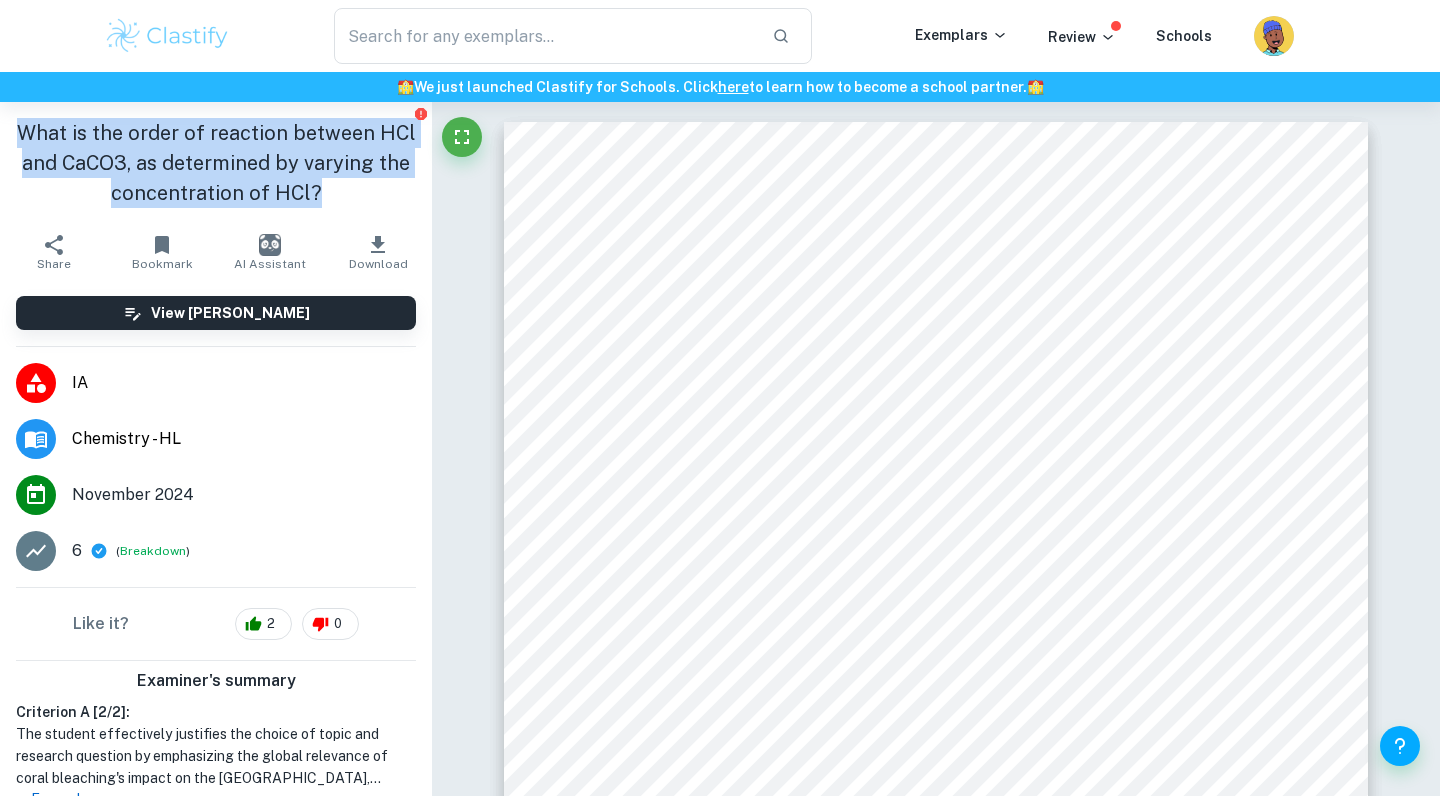 drag, startPoint x: 19, startPoint y: 130, endPoint x: 317, endPoint y: 195, distance: 305.00656 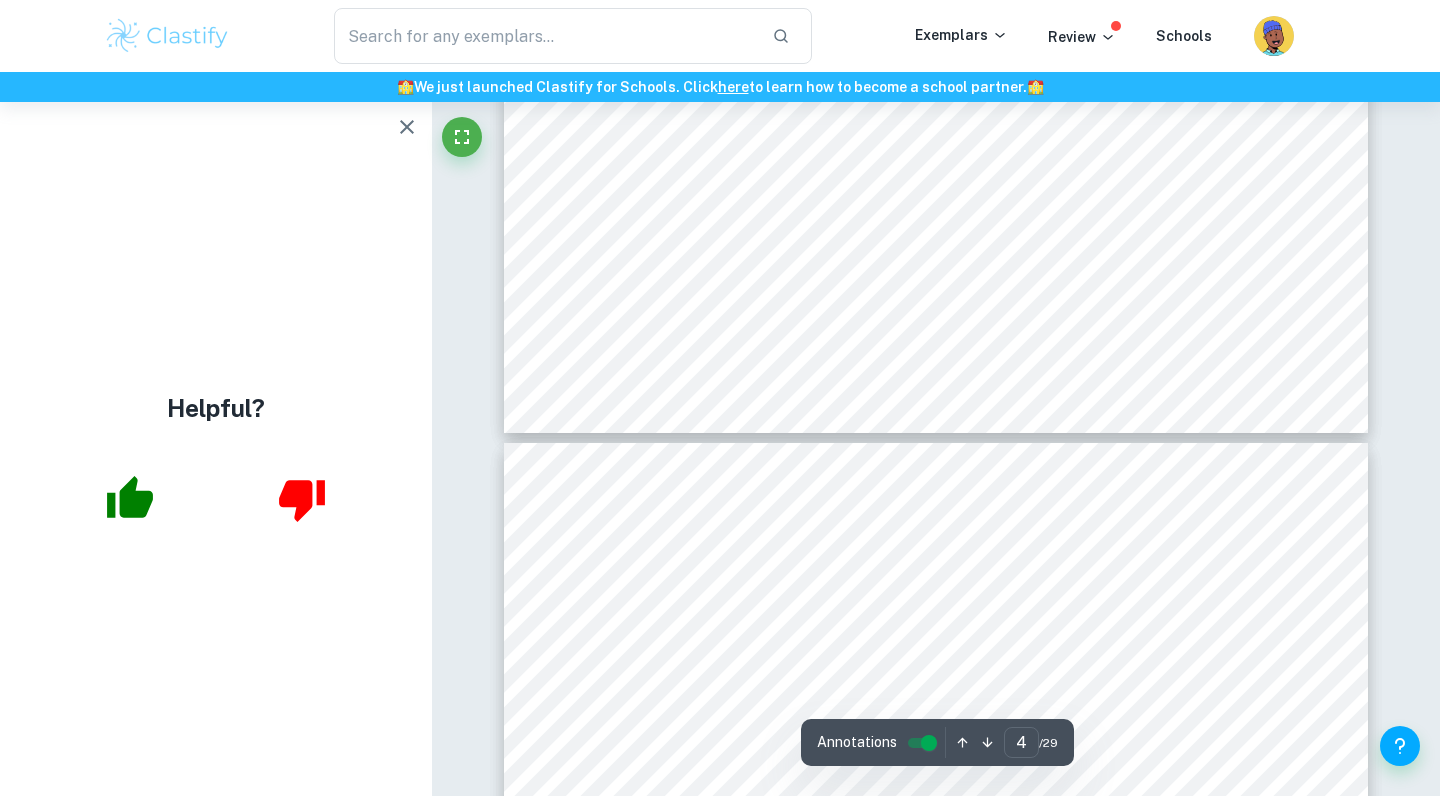 scroll, scrollTop: 4686, scrollLeft: 0, axis: vertical 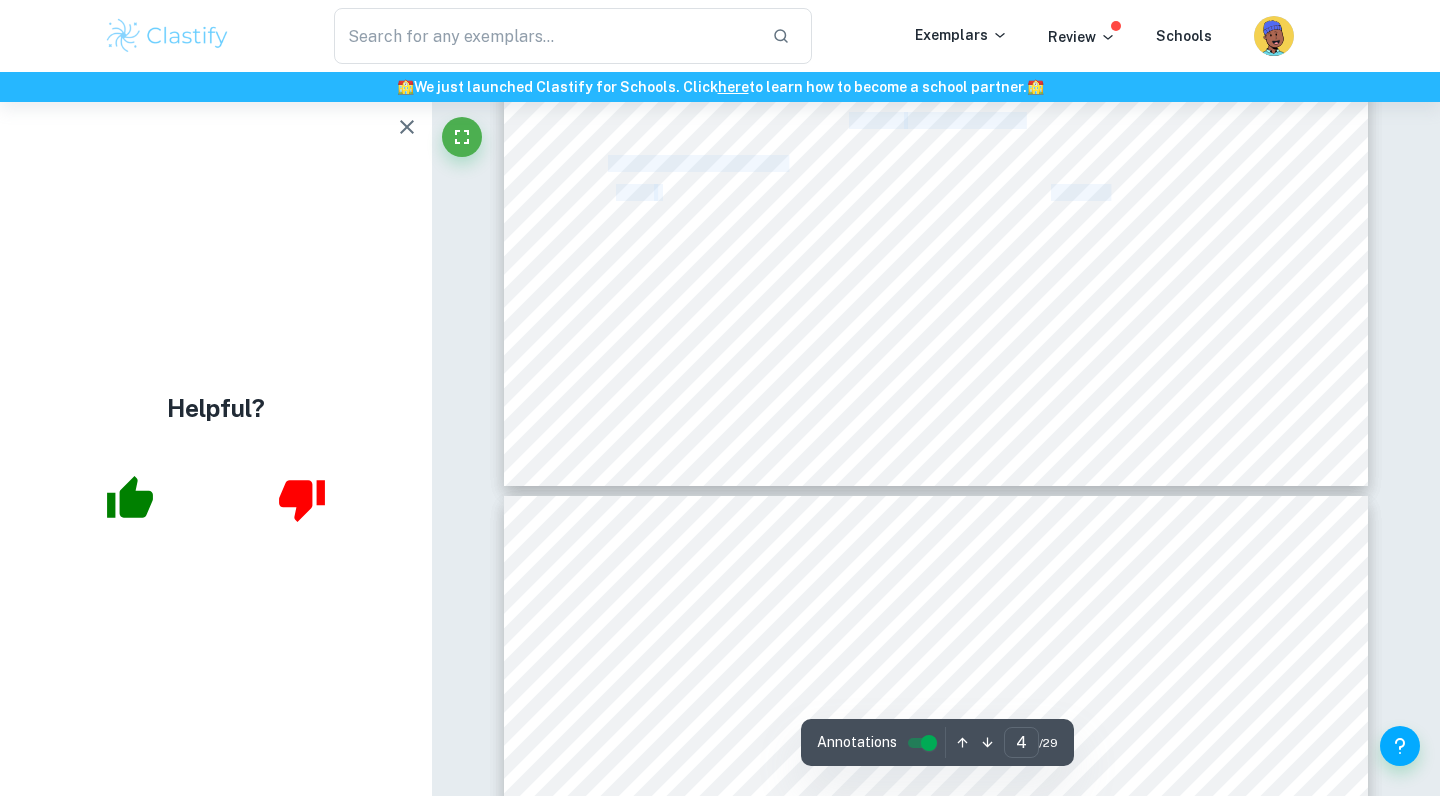 drag, startPoint x: 616, startPoint y: 232, endPoint x: 921, endPoint y: 409, distance: 352.6386 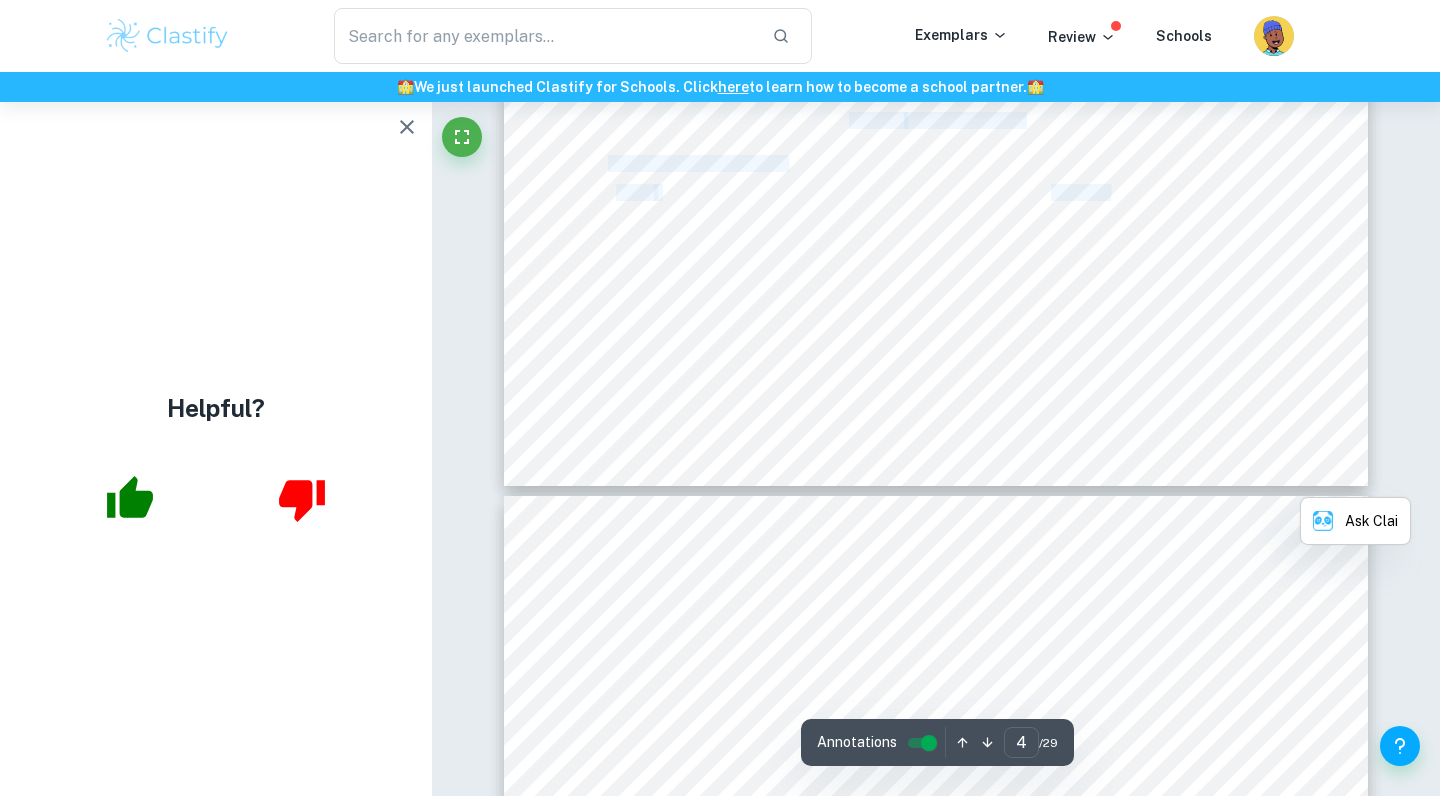 copy on "Calculating the limiting reagent:  ÿÿþ    =   þÿ × ÿÿ =   50 1000   × 0. 06 = 0. 003ÿþ  ÿÿÿÿ 3  =   ÿÿ ý   =   1 40.08+12.01+16.00×3   = 0. 0099910ÿþ Mole ratio HCl   CaCO 3 2   1  ÿÿÿÿ 3 ÿ =   0.003 2   = 0. 0015 ÿÿ ÿÿÿÿ 3 ÿ = 0. 0015 × (40. 08 + 12. 01 + 16. 00 × 3) = 0. 150135ý As the number of moles of CaCO 3   used is greater than the number of moles required, CaCO 3   is in excess and hence HCl is the limiting reagent when the concentration of HCl is 0.06mol dm 3 . This will also be the case when lower concentrations of HCl are used. This ensures that the rate of CO 2   evolved is directly proportional to the concentration of HCl. Protocol Diagram Figure 3 : Protocol diagram Apparatus and Chemicals Name   Remarks" 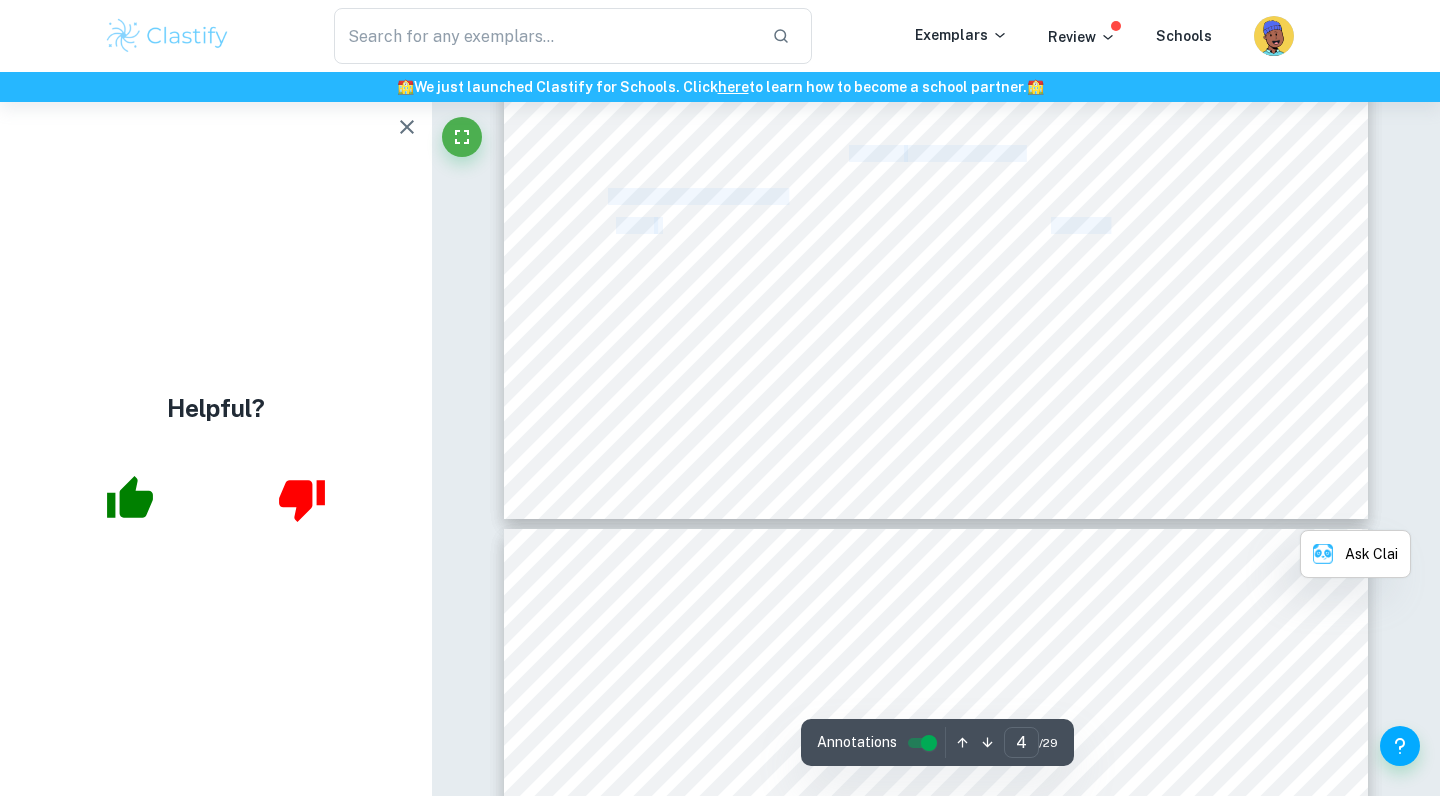 type on "5" 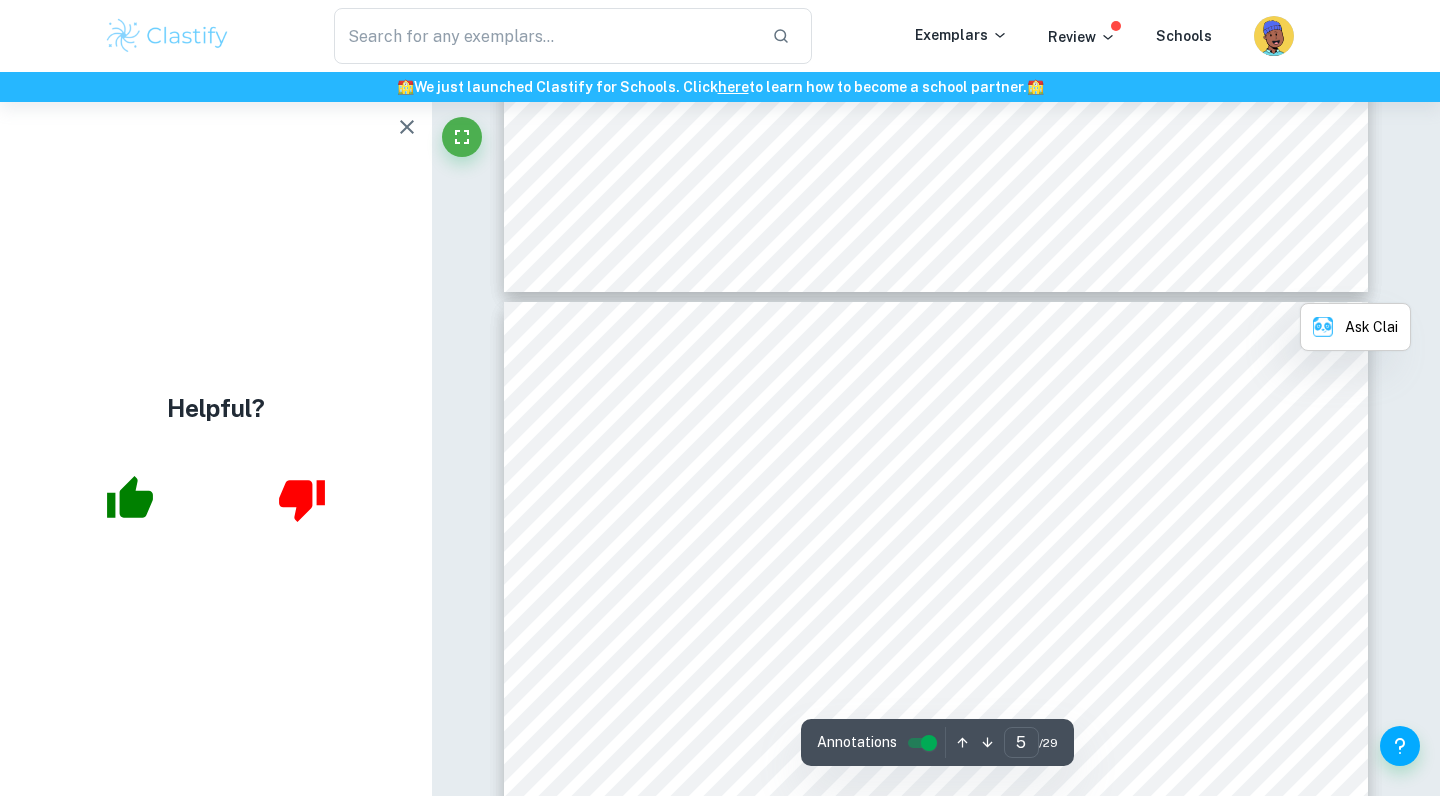 scroll, scrollTop: 4933, scrollLeft: 0, axis: vertical 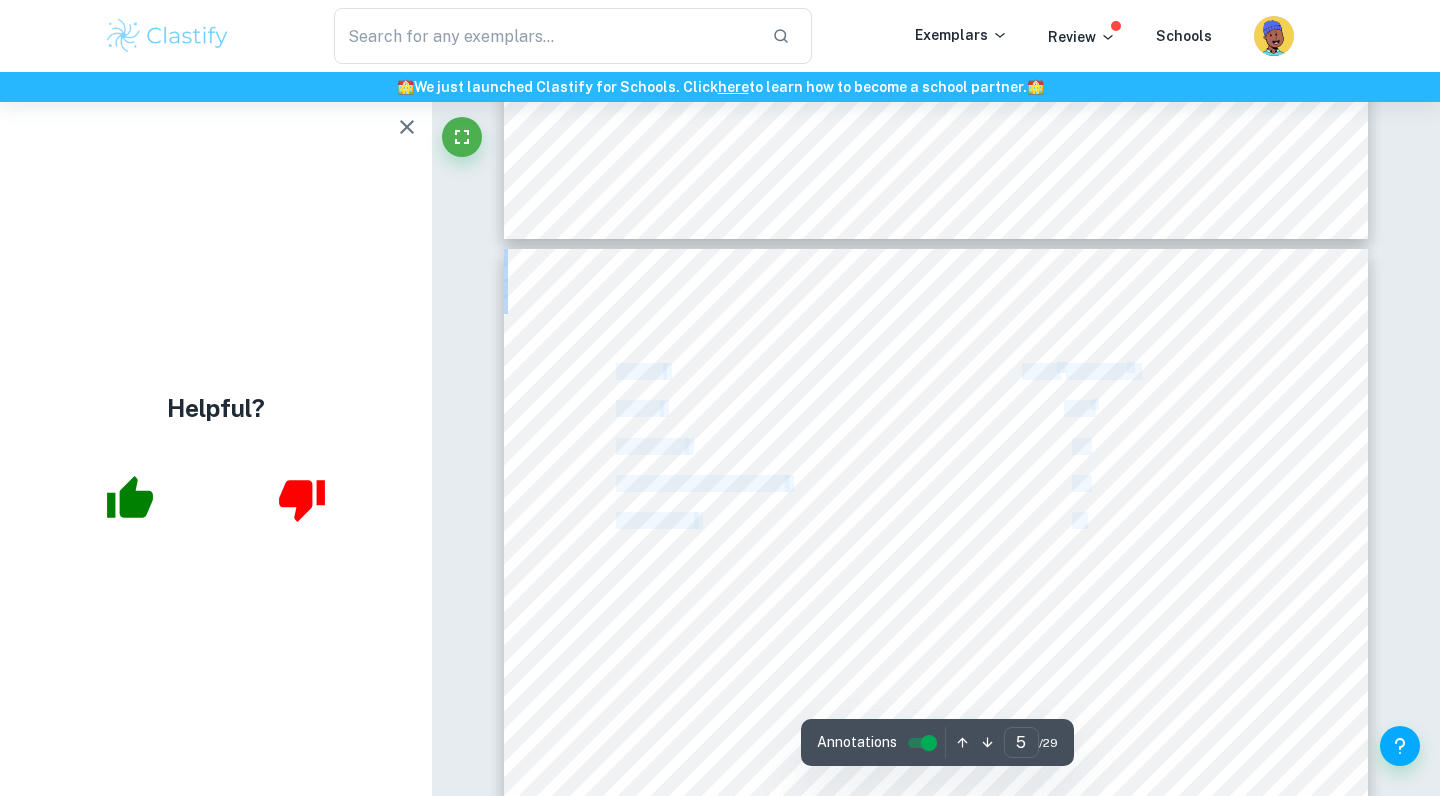 drag, startPoint x: 616, startPoint y: 370, endPoint x: 1087, endPoint y: 519, distance: 494.00607 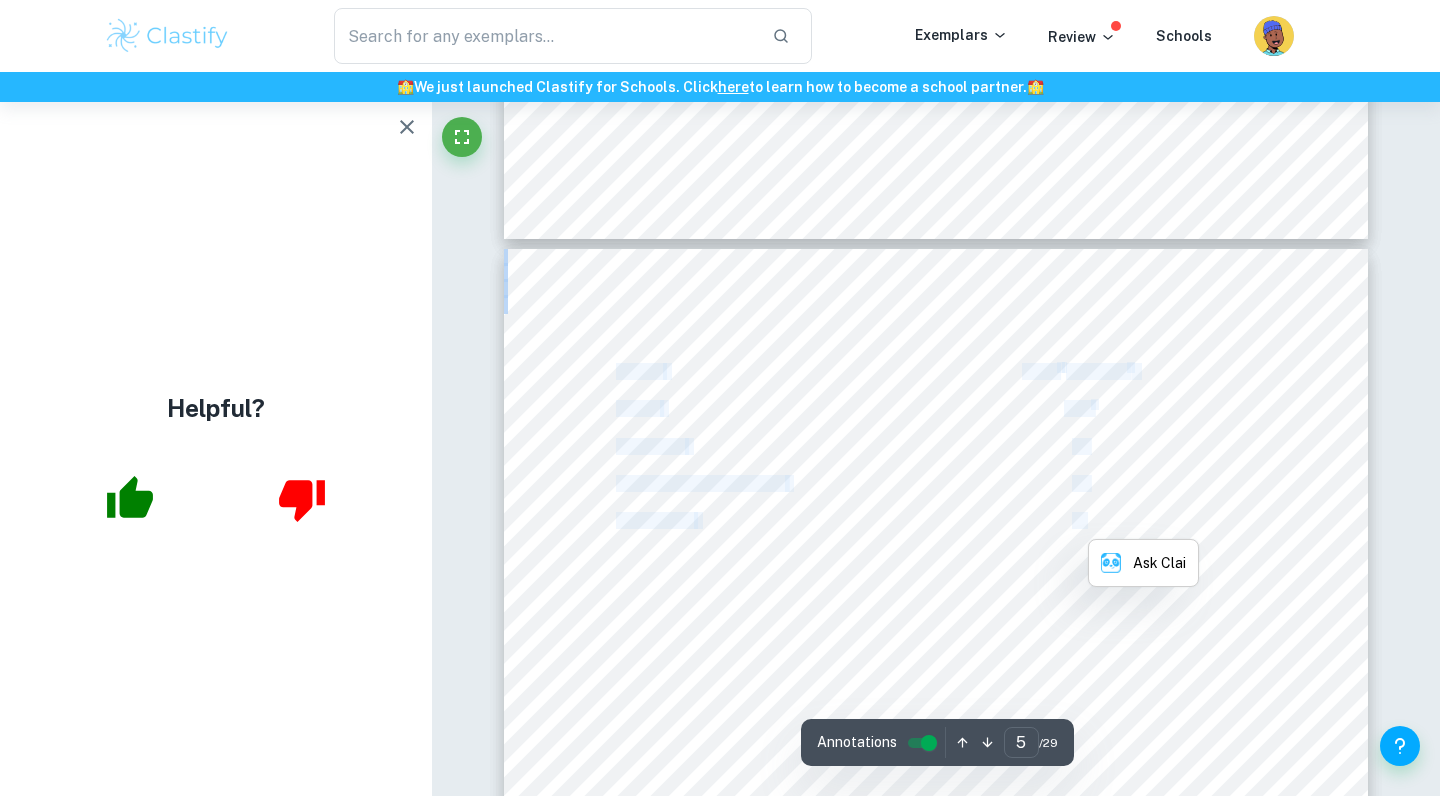 copy on "Burette   50cm 3   (±0.05cm 3 ) Pipette   3cm 3 Water bath   x1 Stopper with delivery tube   x1 Rubber tube   x1" 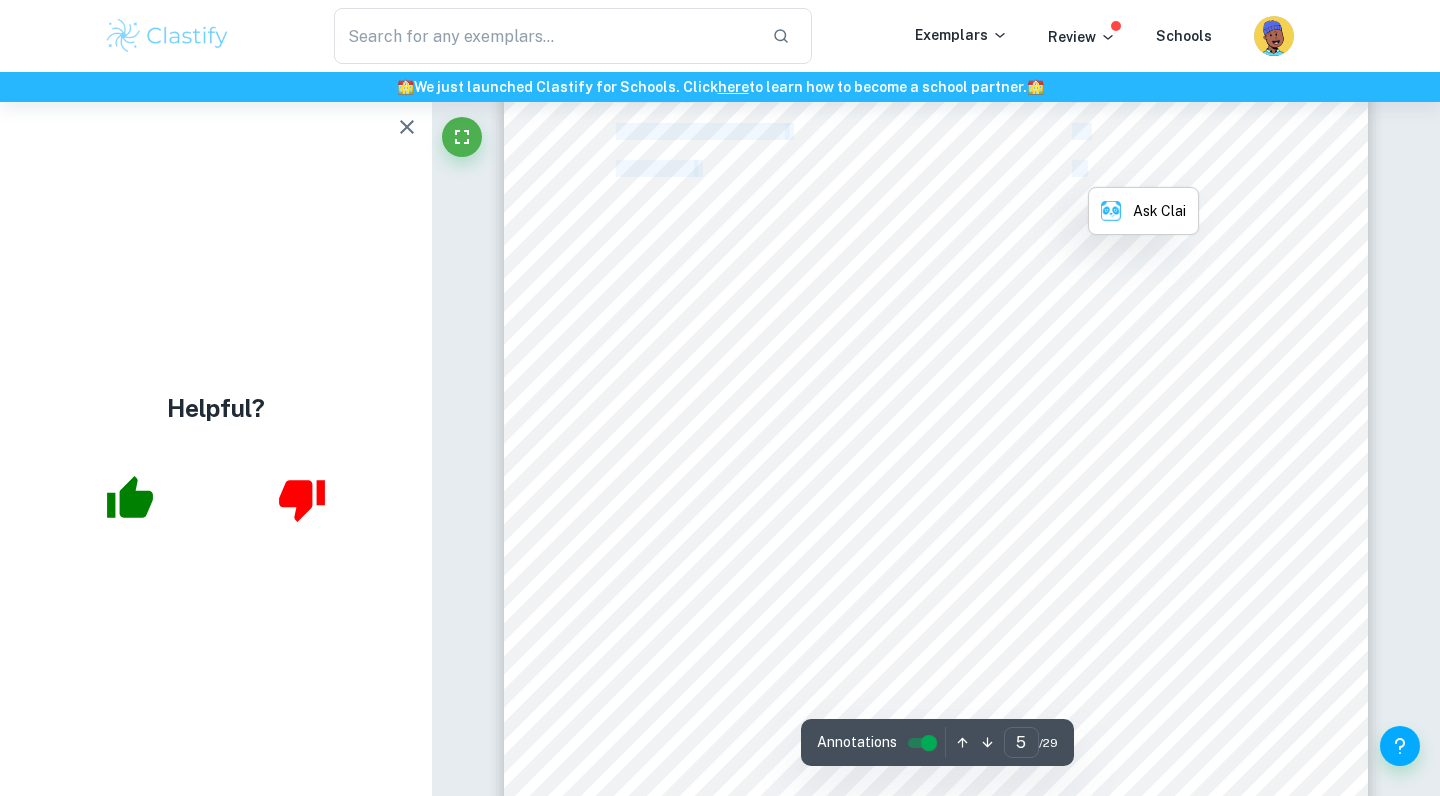 scroll, scrollTop: 5303, scrollLeft: 0, axis: vertical 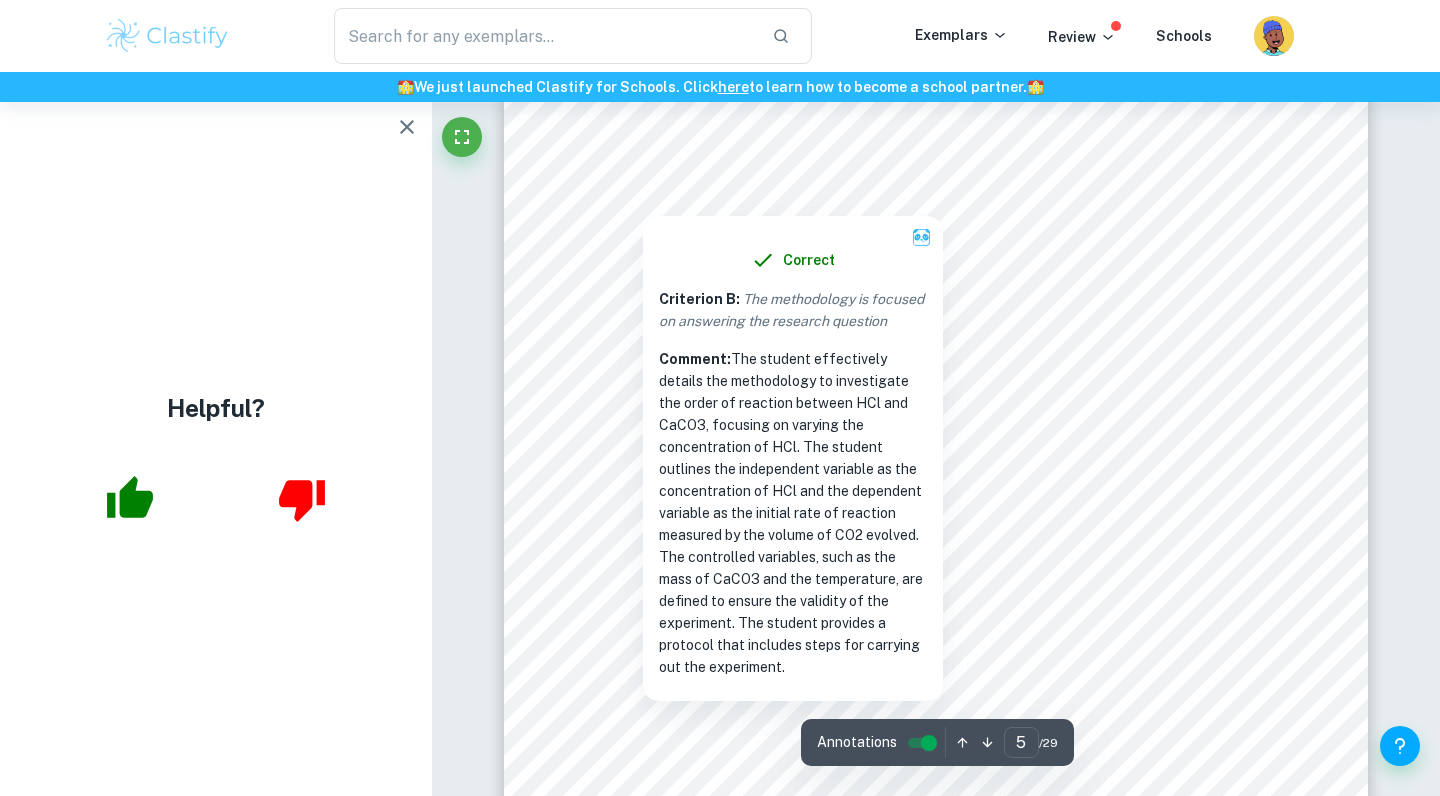 click at bounding box center [643, 203] 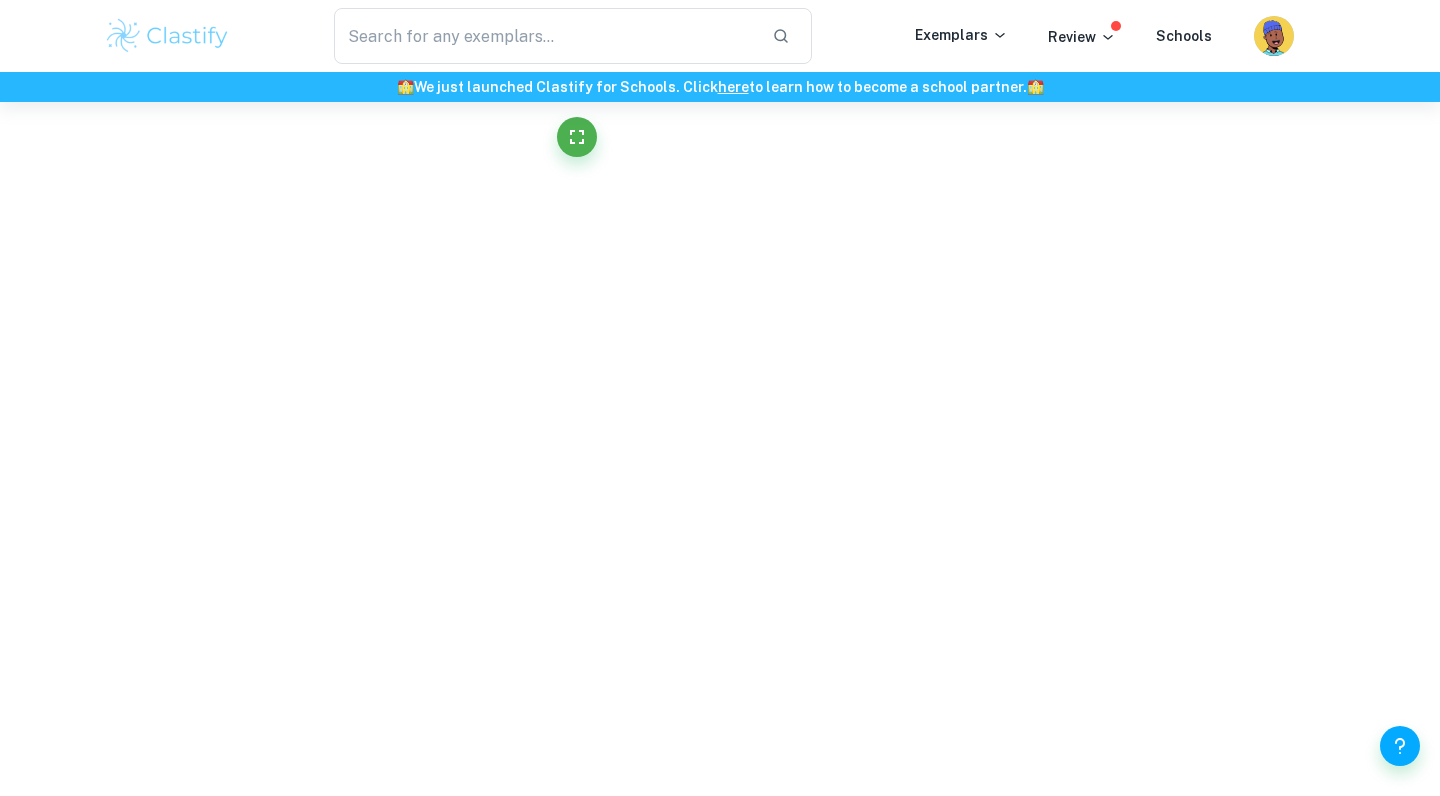 drag, startPoint x: 613, startPoint y: 199, endPoint x: 602, endPoint y: 194, distance: 12.083046 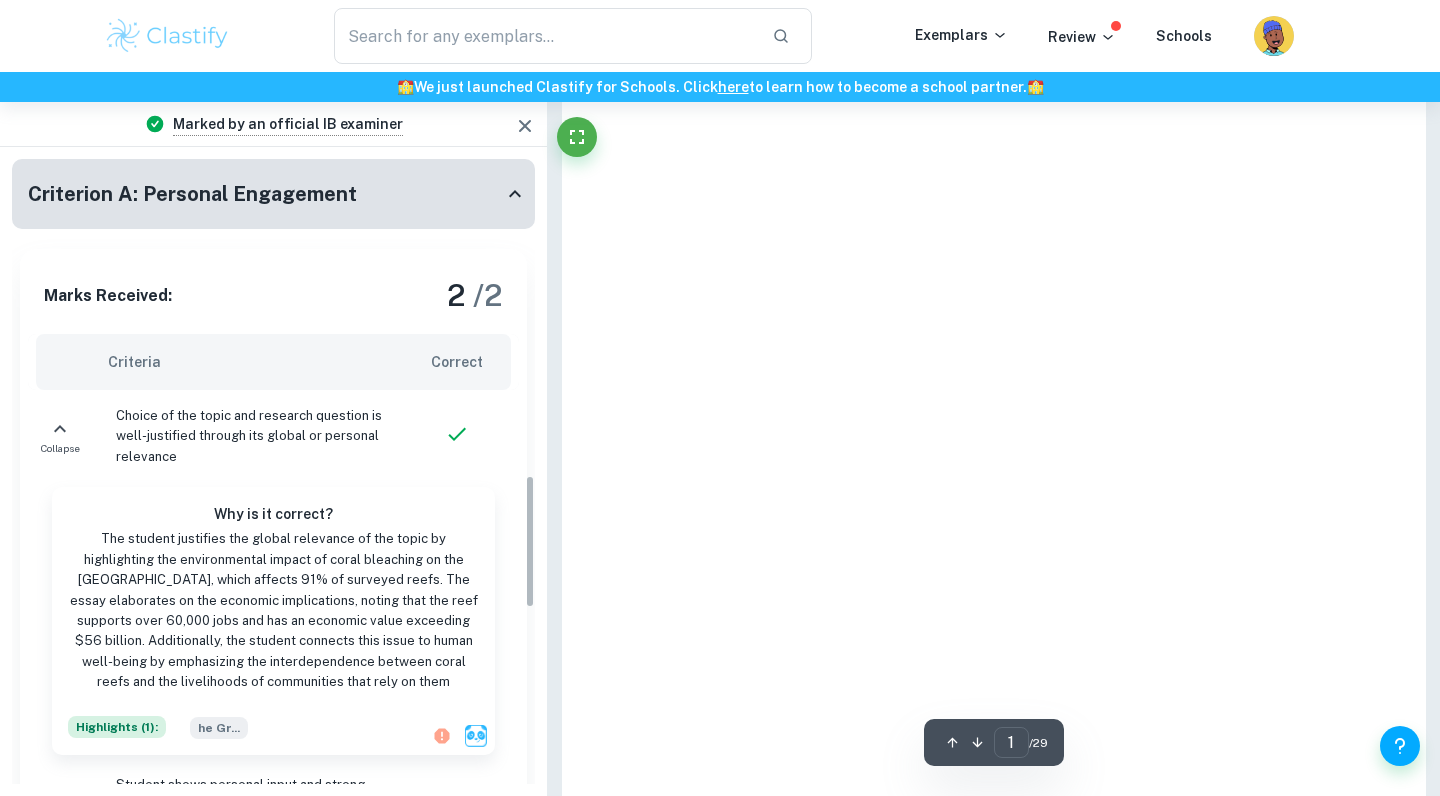 type on "5" 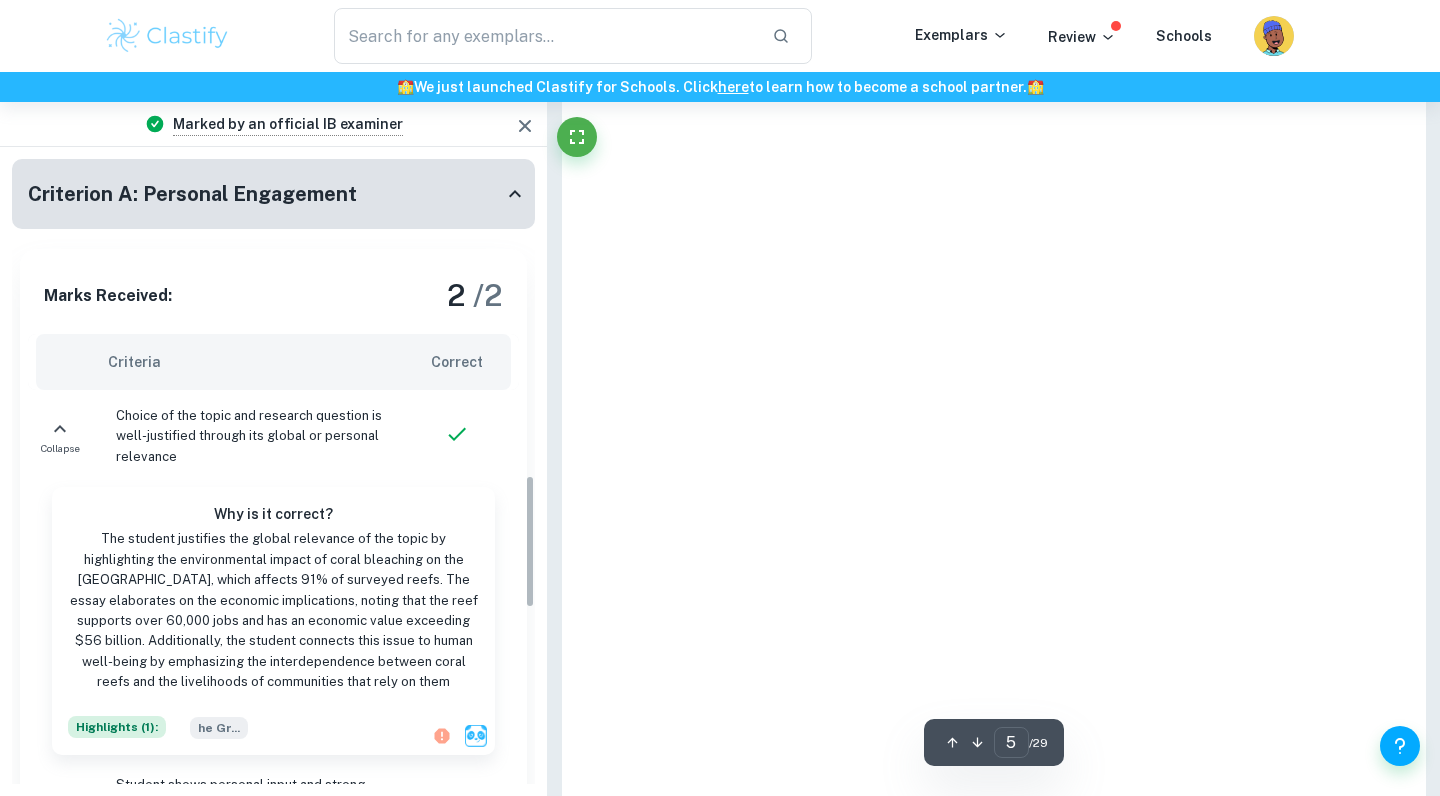scroll, scrollTop: 1484, scrollLeft: 0, axis: vertical 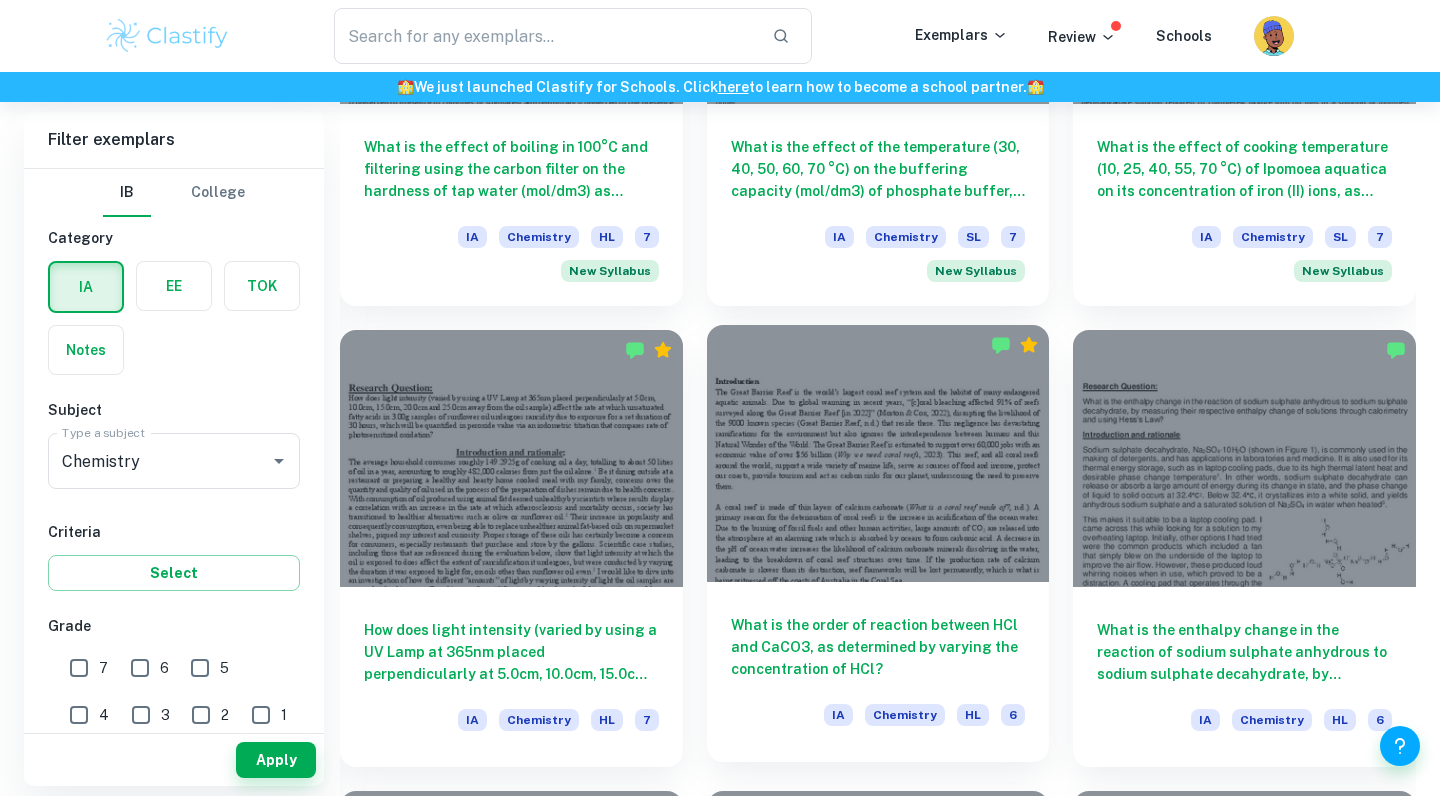click at bounding box center [878, 453] 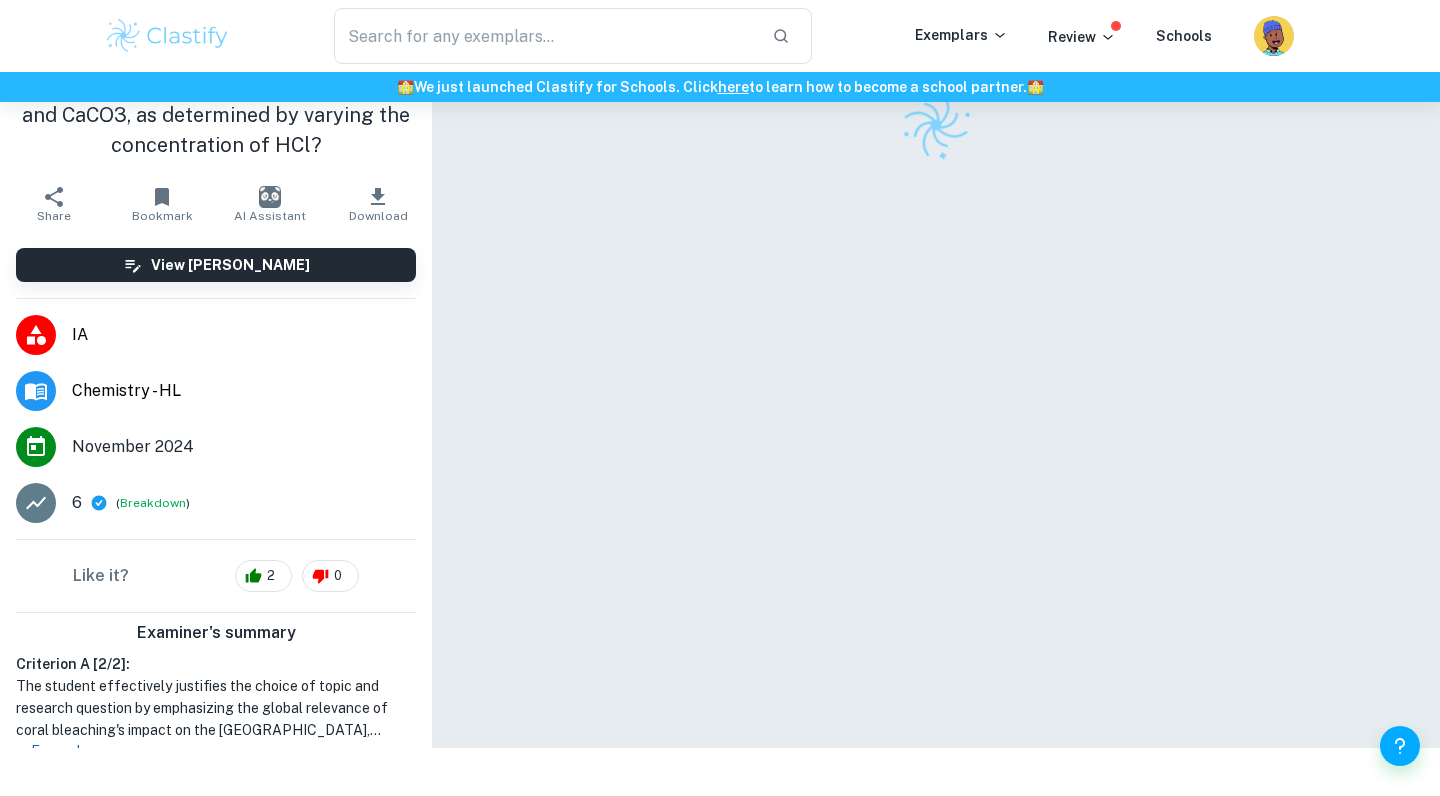 scroll, scrollTop: 102, scrollLeft: 0, axis: vertical 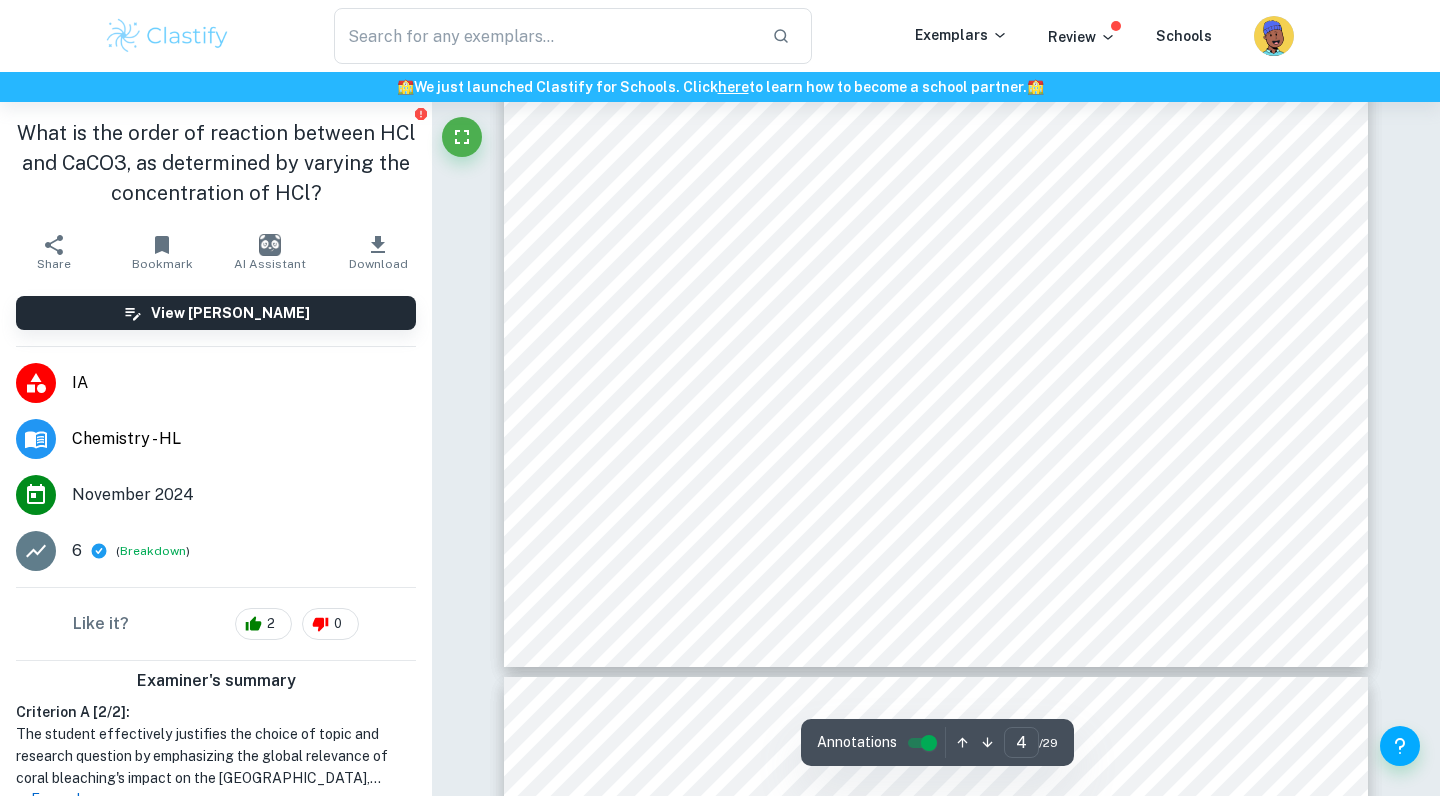 type on "5" 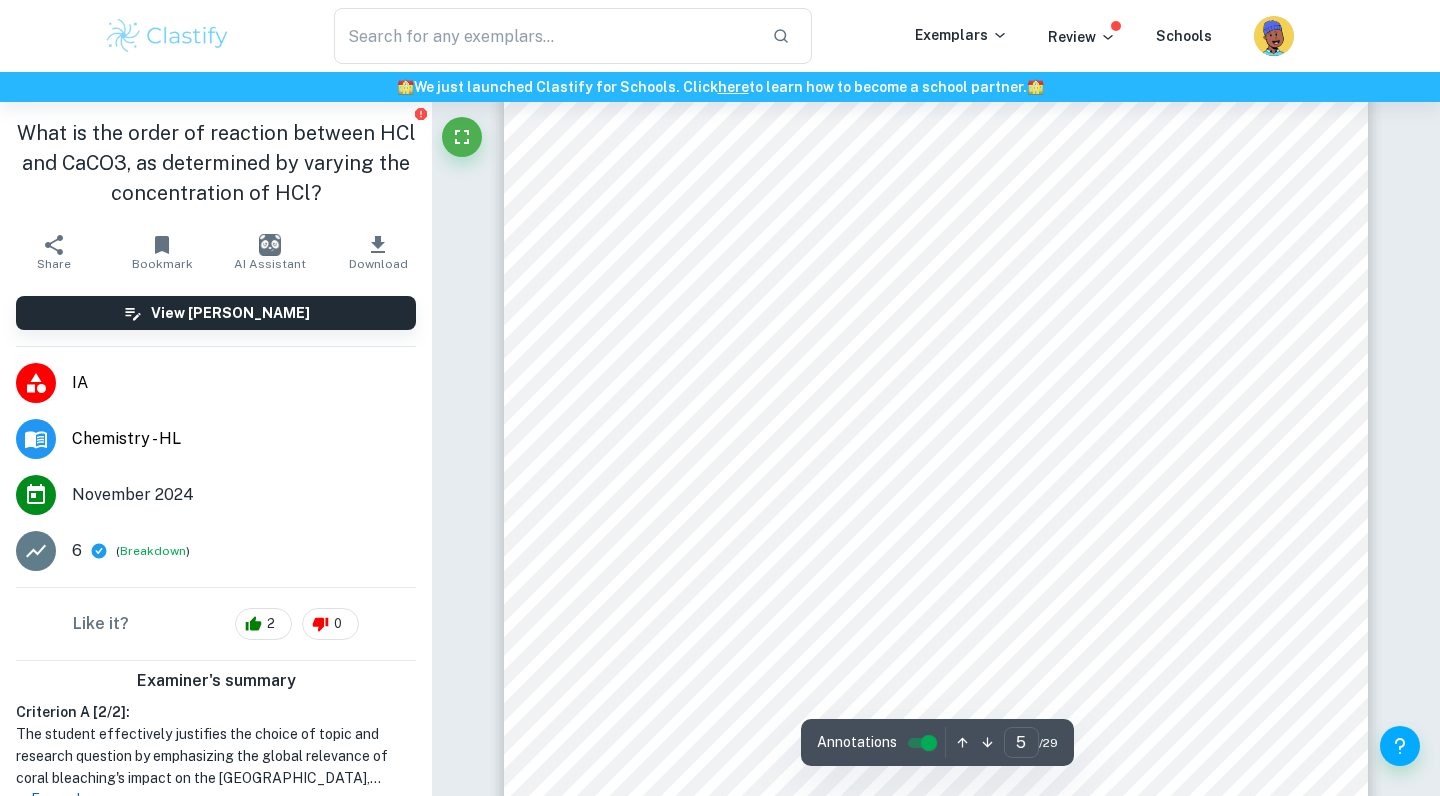 scroll, scrollTop: 5241, scrollLeft: 0, axis: vertical 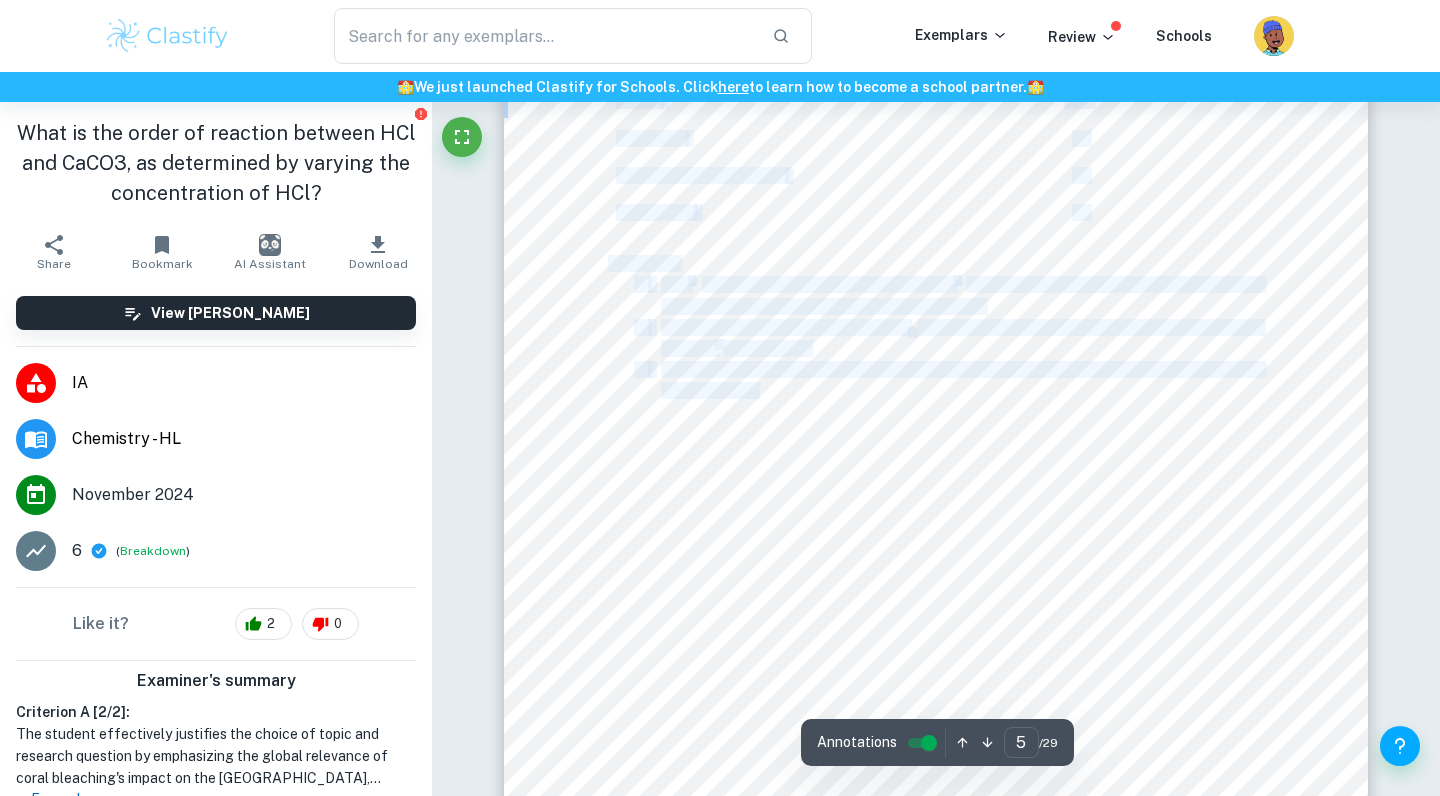 drag, startPoint x: 599, startPoint y: 260, endPoint x: 762, endPoint y: 382, distance: 203.6001 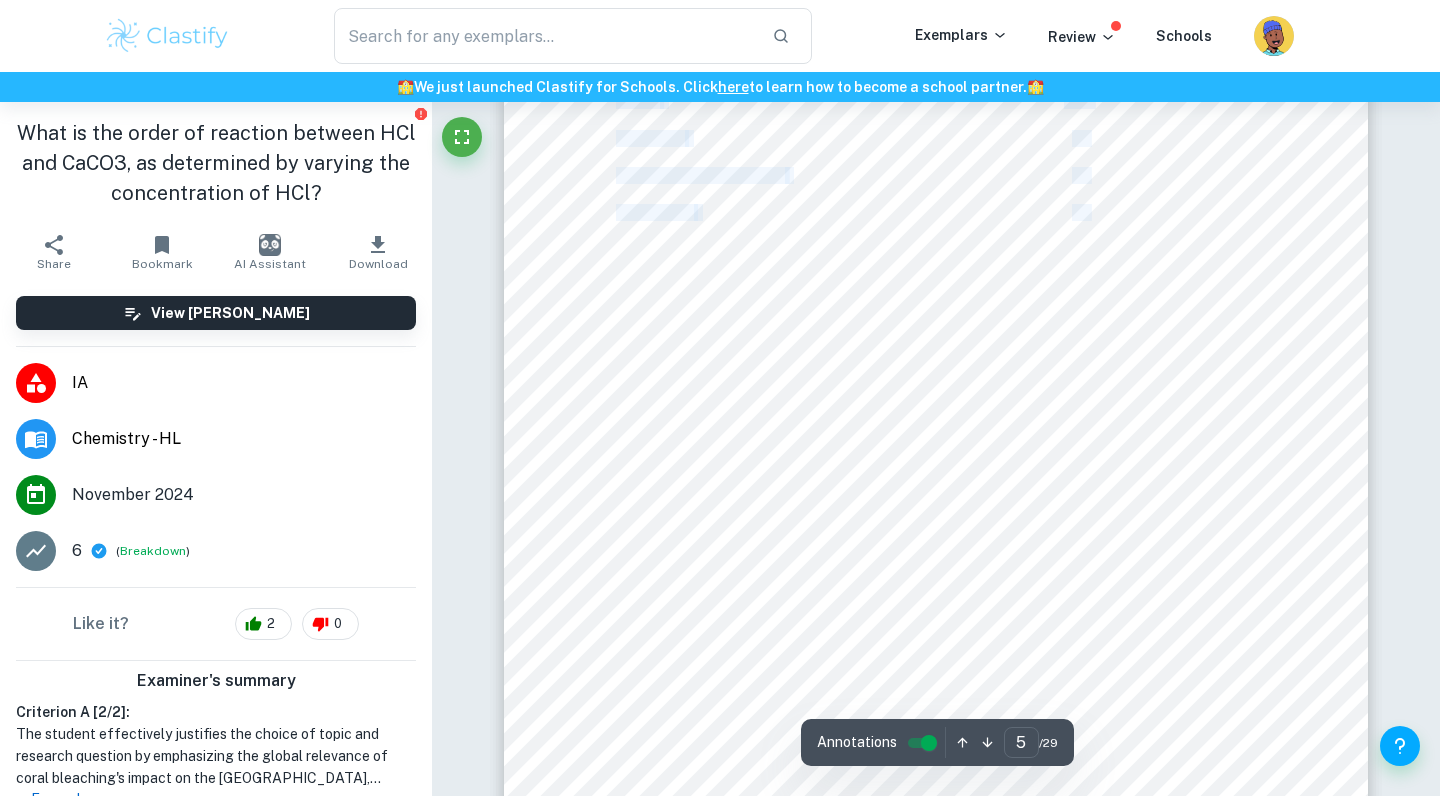 drag, startPoint x: 1071, startPoint y: 563, endPoint x: 612, endPoint y: 266, distance: 546.7083 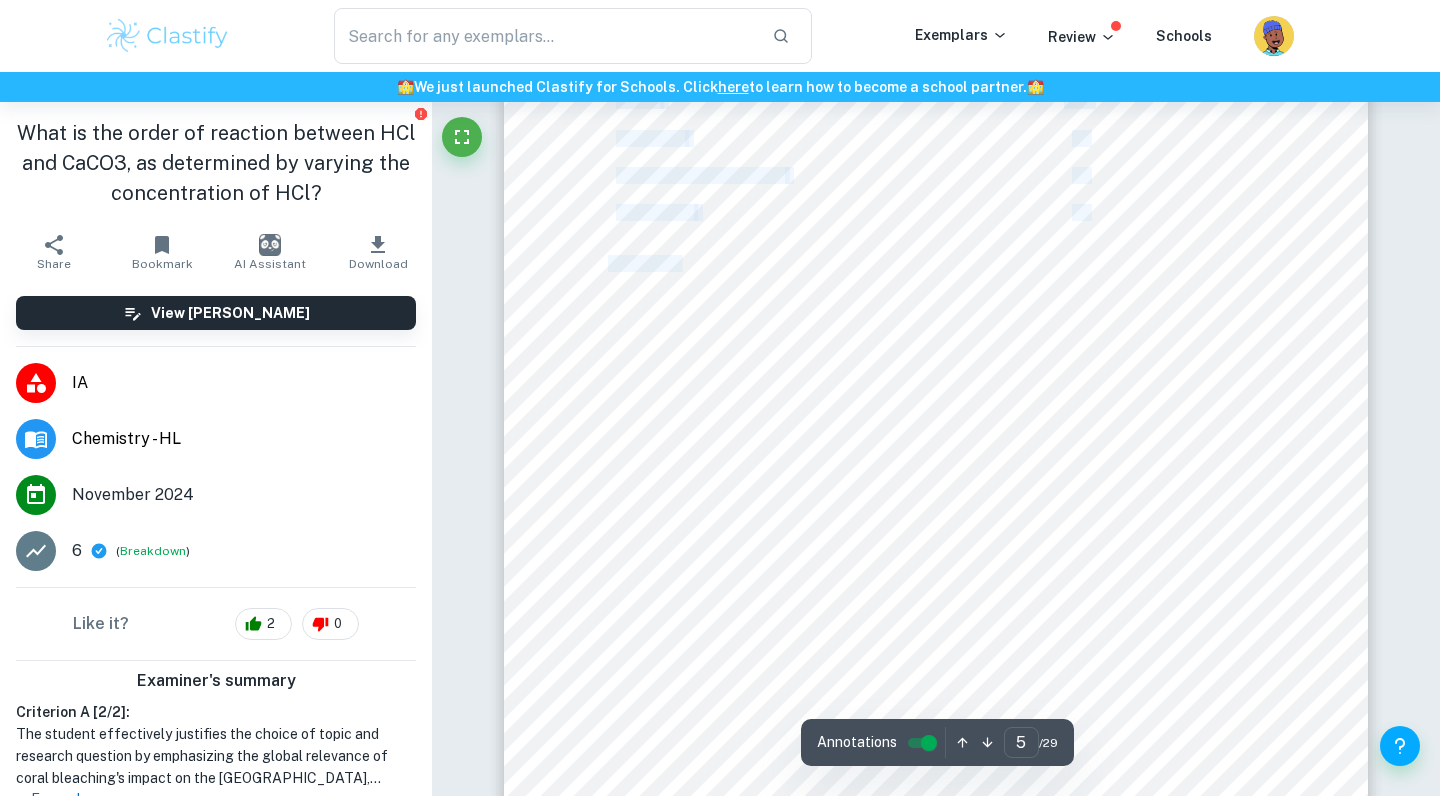 drag, startPoint x: 601, startPoint y: 265, endPoint x: 638, endPoint y: 286, distance: 42.544094 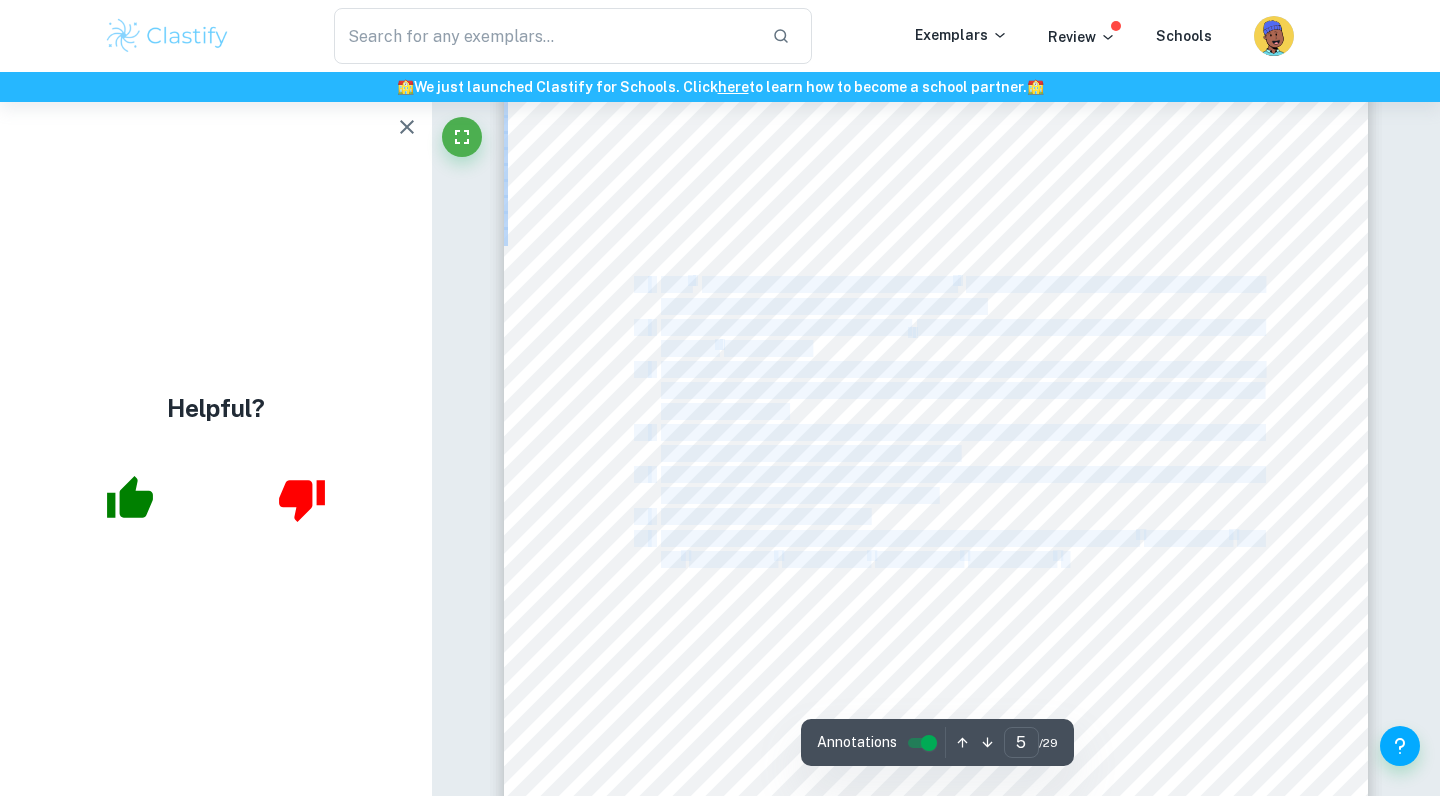 drag, startPoint x: 637, startPoint y: 287, endPoint x: 1068, endPoint y: 555, distance: 507.52832 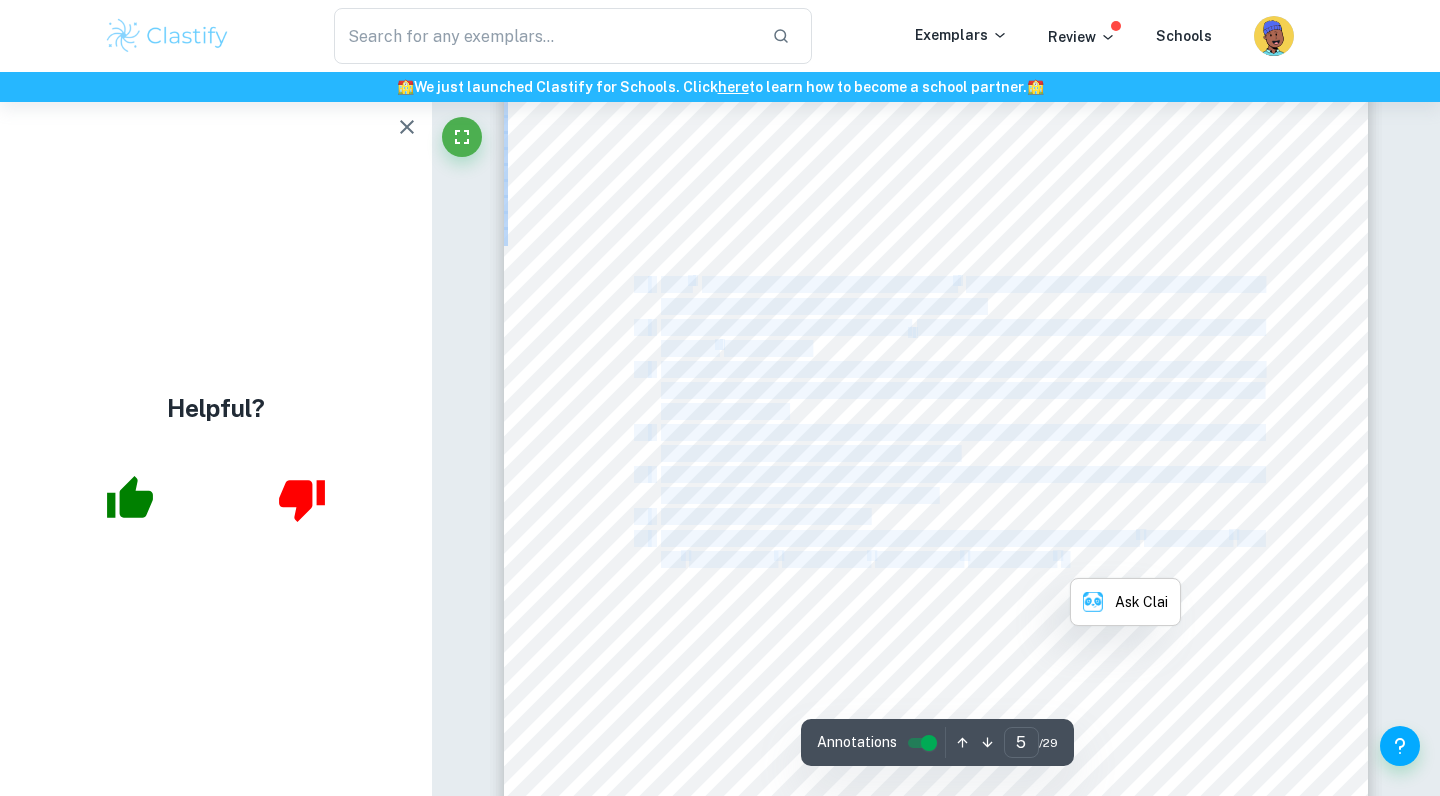 copy on "1)   3cm 3   of 1.0M HCl was added to a 50cm 3   measuring cylinder using a pipette and the remaining volume was filled with deionised water. 2)   Approximately 1g of powdered CaCO 3   was weighed using an electronic balance and added to a 100cm 3   conical flask. 3)   A burette was filled with water, inverted and placed inside a water bath. Its initial volume was recorded. A rubber tube was placed at the opening of the burette and connected to a delivery tube with a stopper. 4)   The dilute HCl solution was poured into the conical flask and the stopper was placed on its opening immediately after the acid was added. 5)   The conical flask was swirled constantly to ensure the solution was mixed. The burette readings were recorded every 20s for 180s. 6)   Steps 1-5 were repeated 3 times. 7)   Steps 1-6 were repeated with different concentrations of HCl (0.01mol dm -3 , 0.02mol dm -3 mol dm -3 , 0.03mol dm -3 , 0.04mol dm -3 , 0.05mol dm -3 , 0.06mol dm -3 )." 